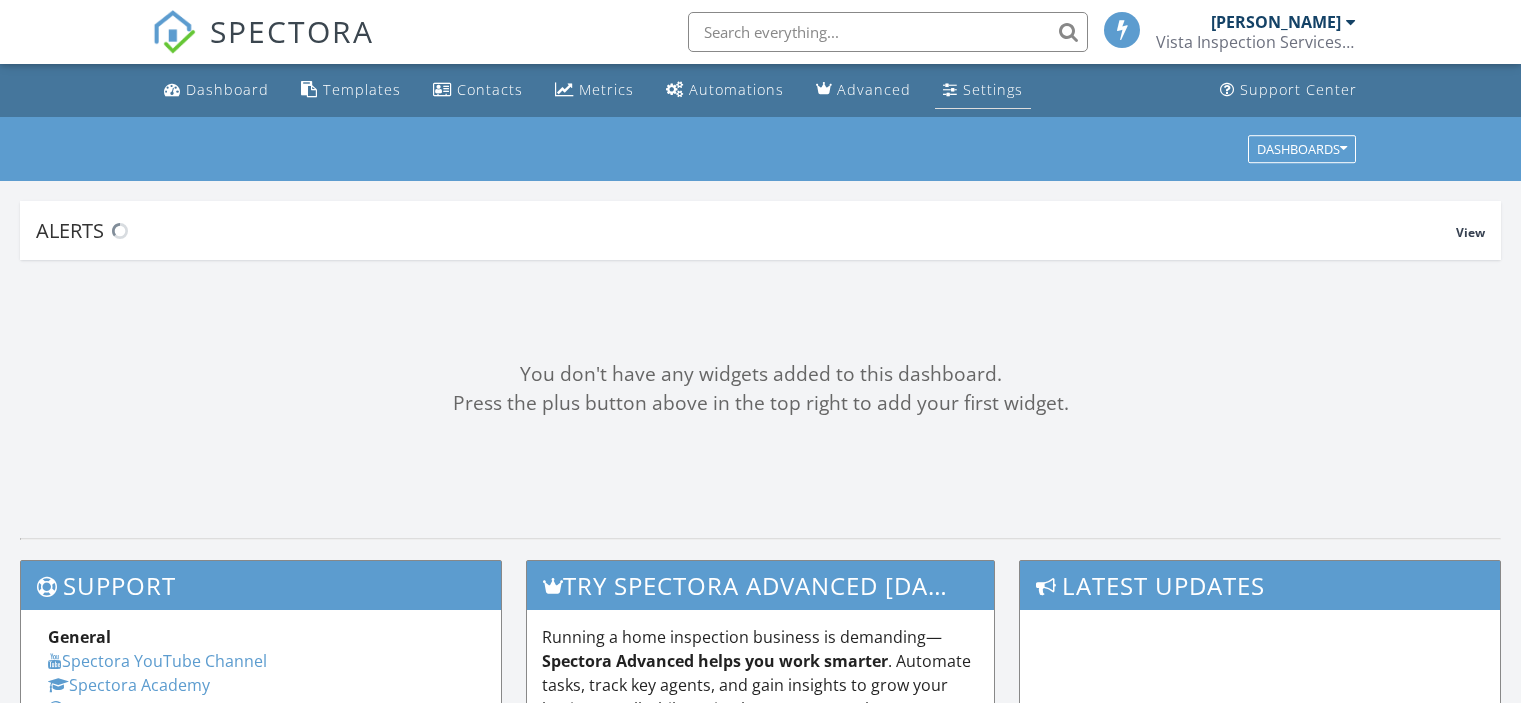 scroll, scrollTop: 0, scrollLeft: 0, axis: both 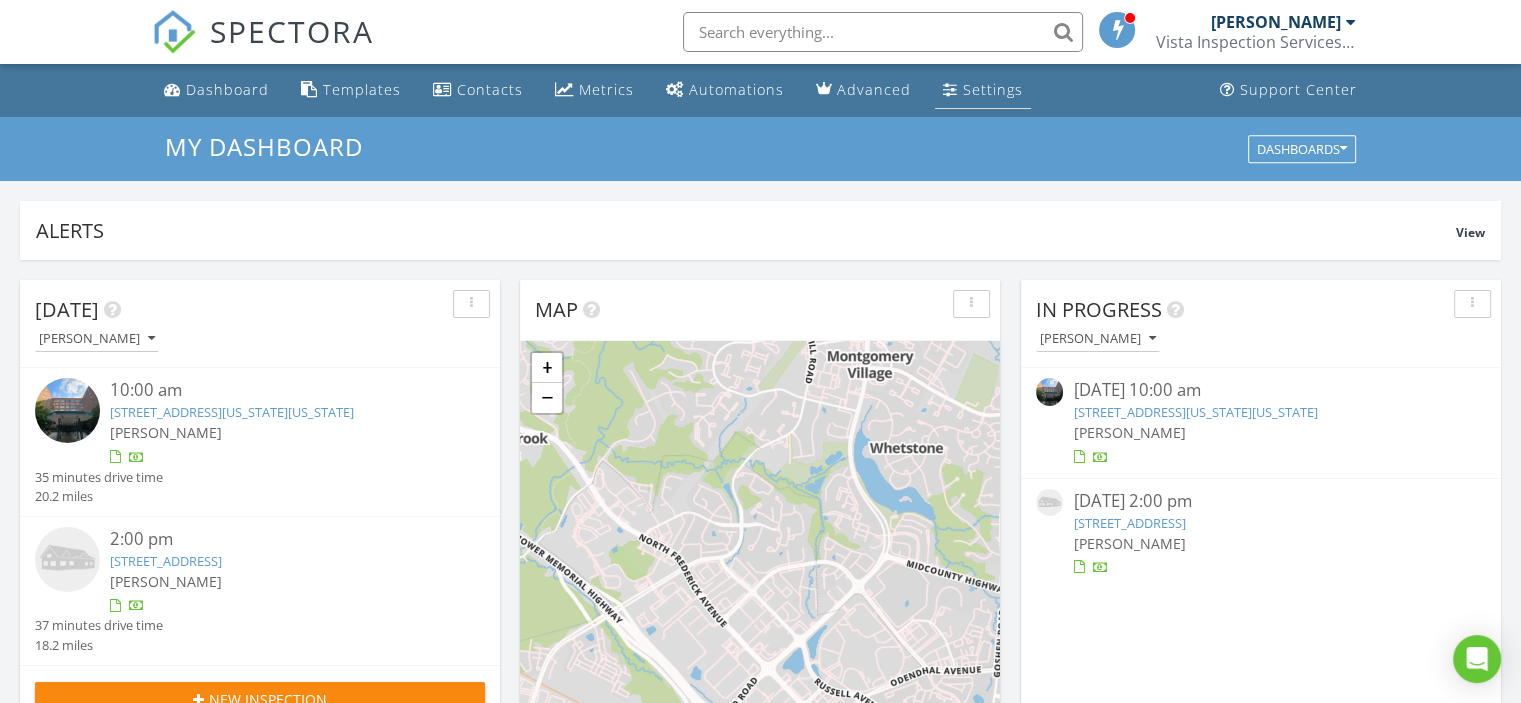 click on "Settings" at bounding box center (993, 89) 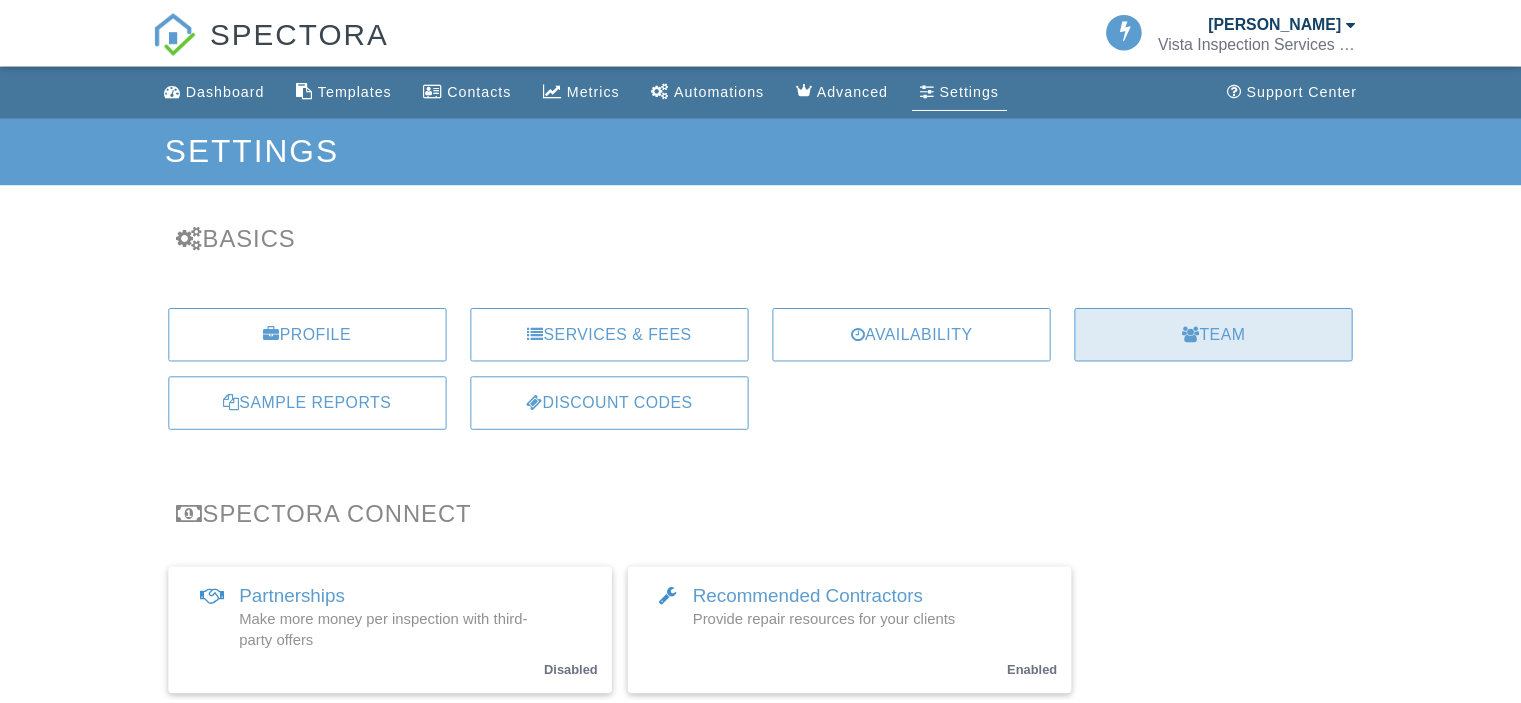scroll, scrollTop: 0, scrollLeft: 0, axis: both 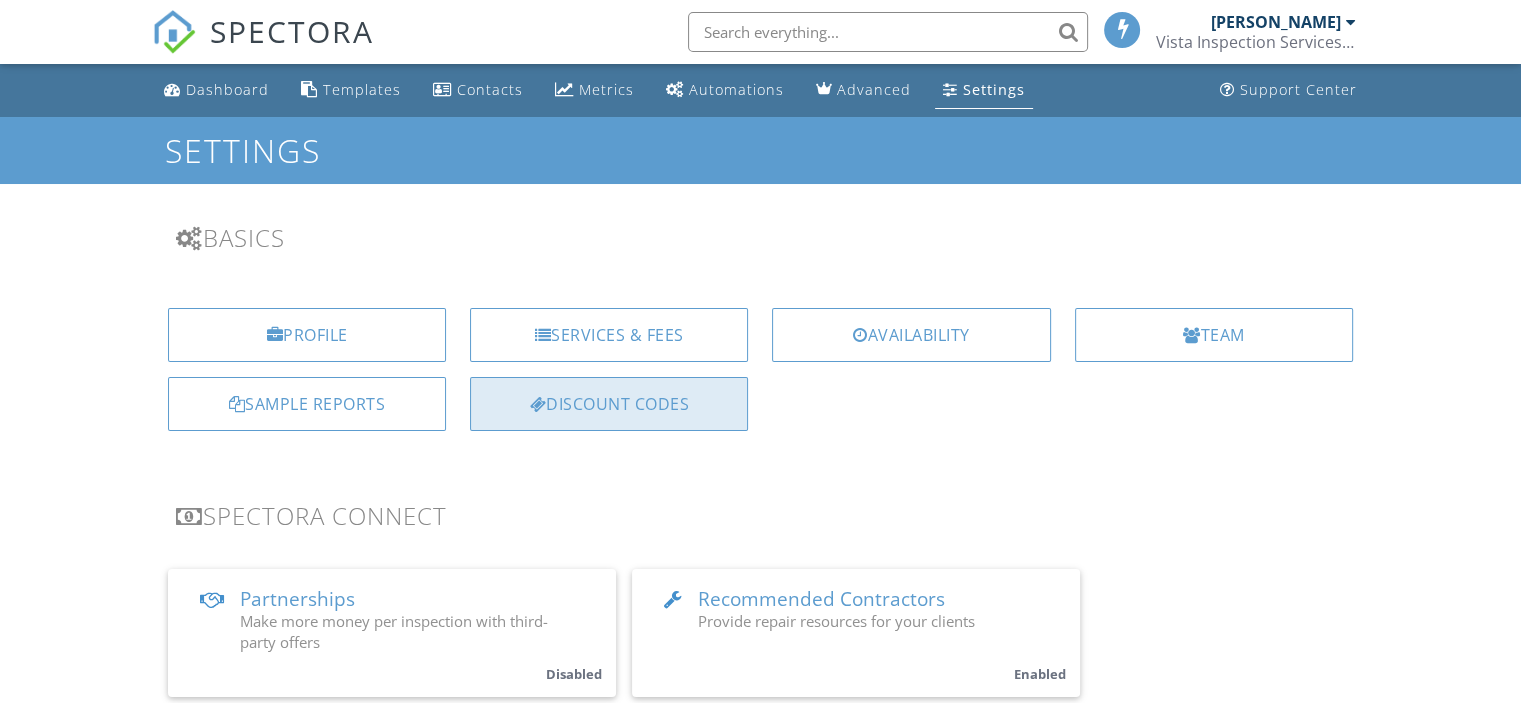 click on "Discount Codes" at bounding box center (609, 404) 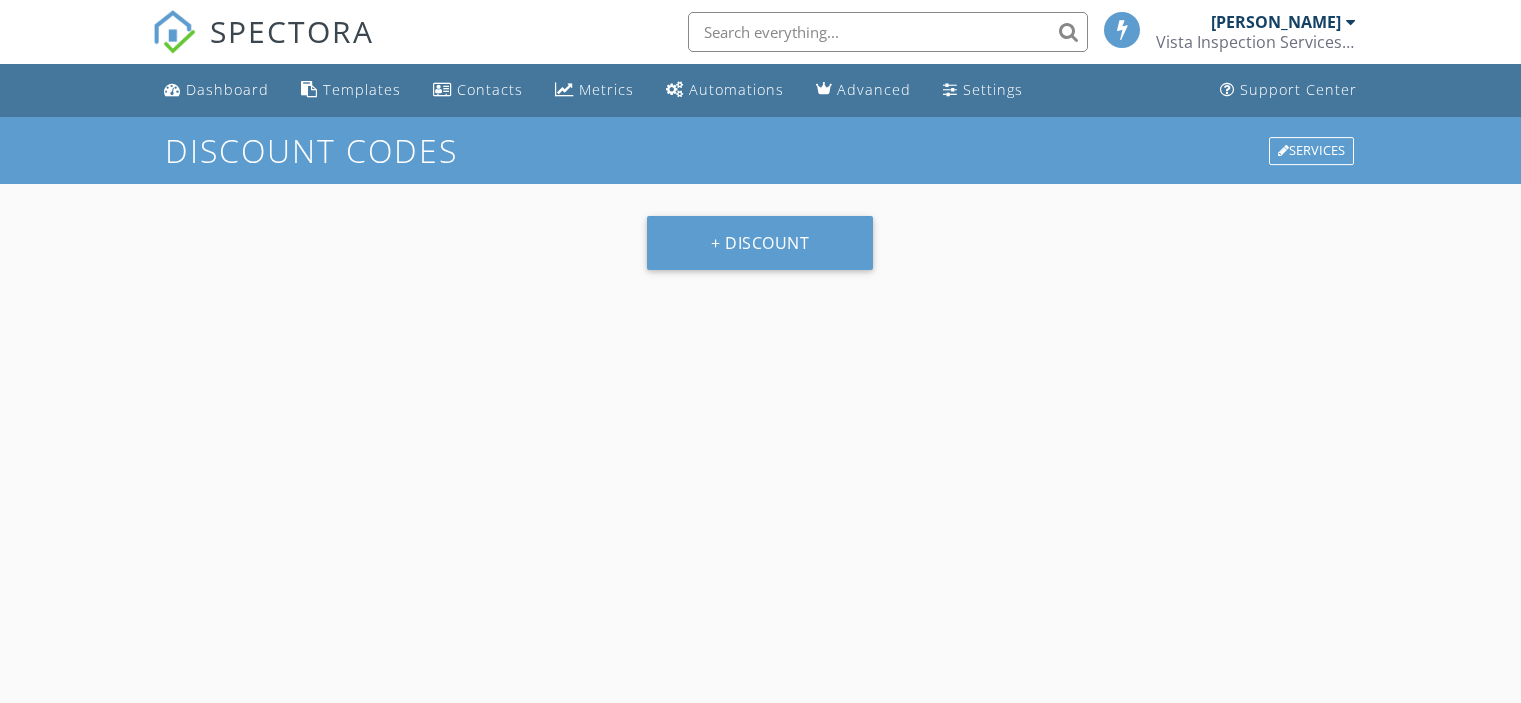 scroll, scrollTop: 0, scrollLeft: 0, axis: both 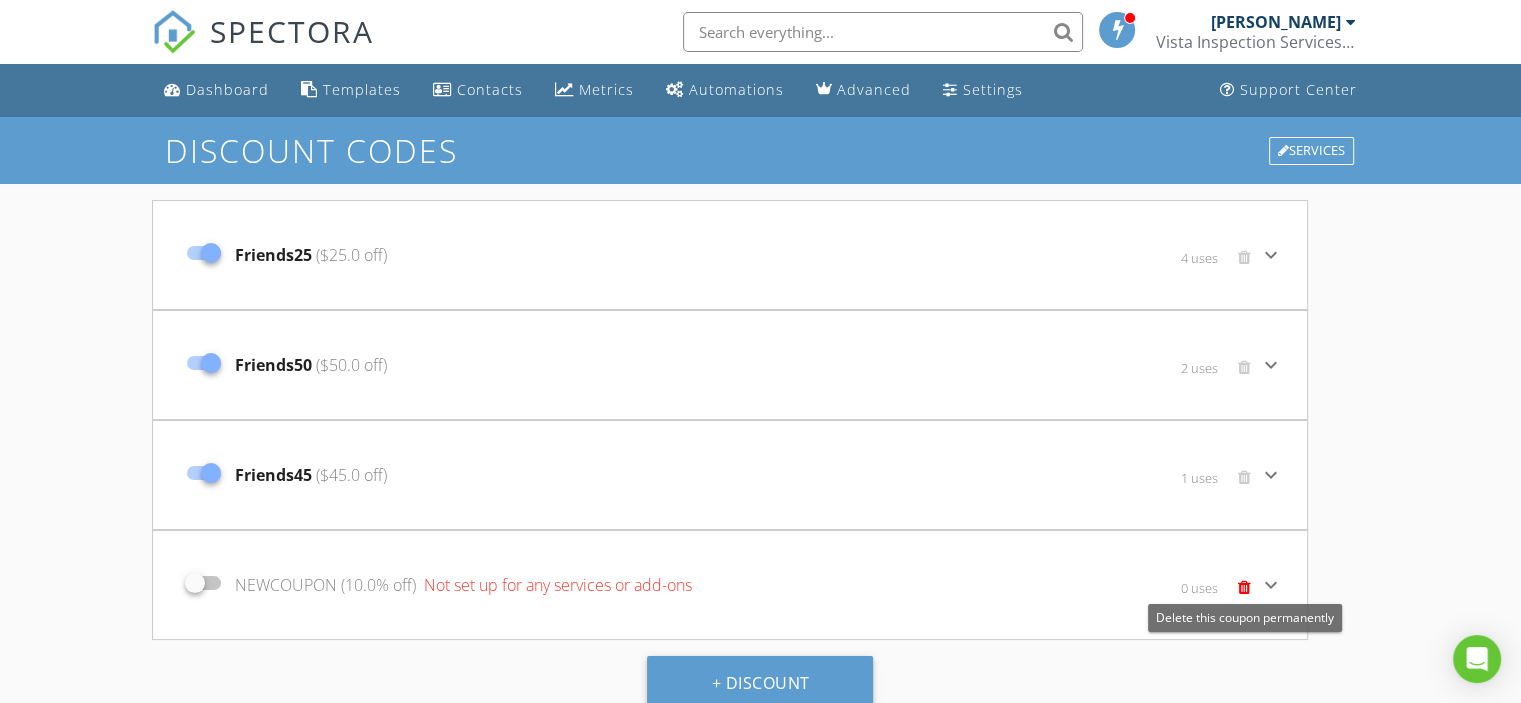click at bounding box center (1244, 587) 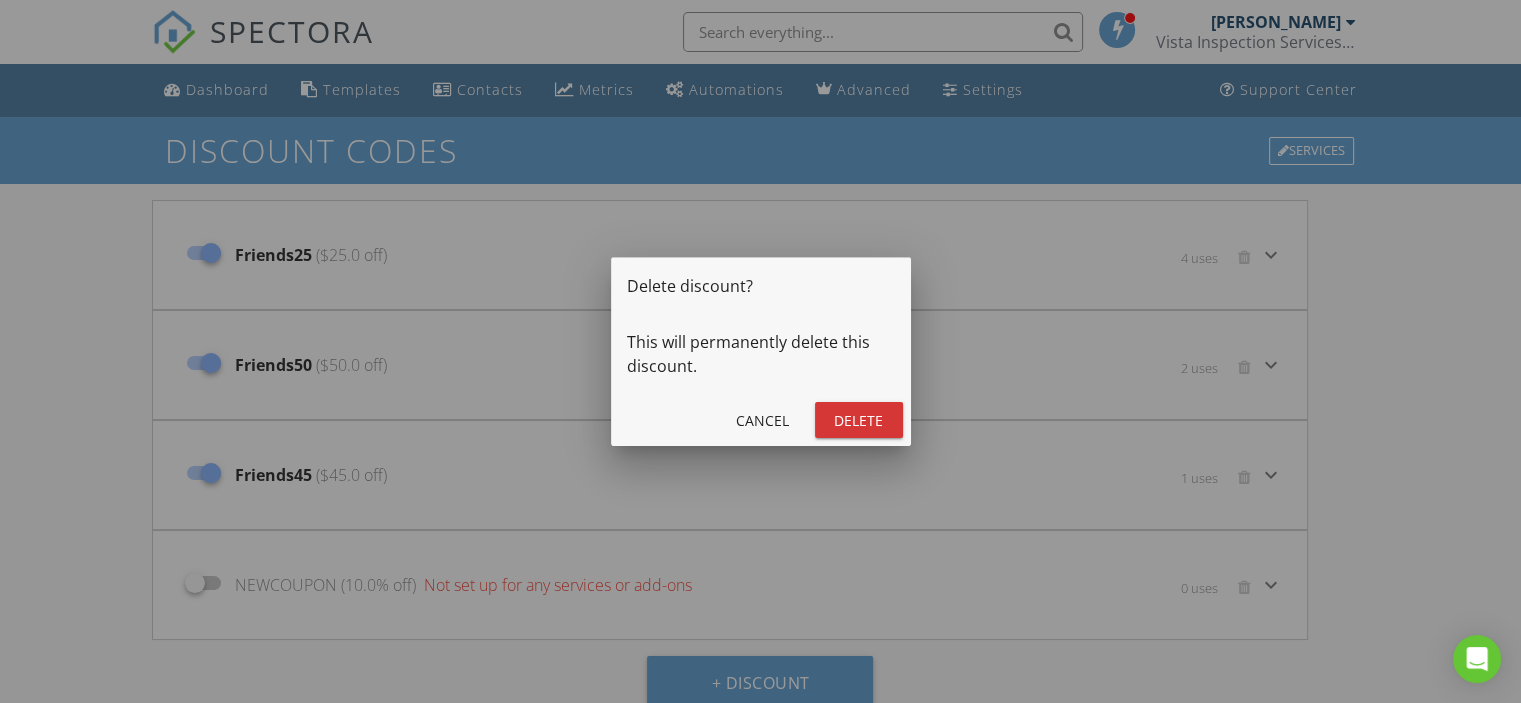 click on "Delete" at bounding box center [859, 420] 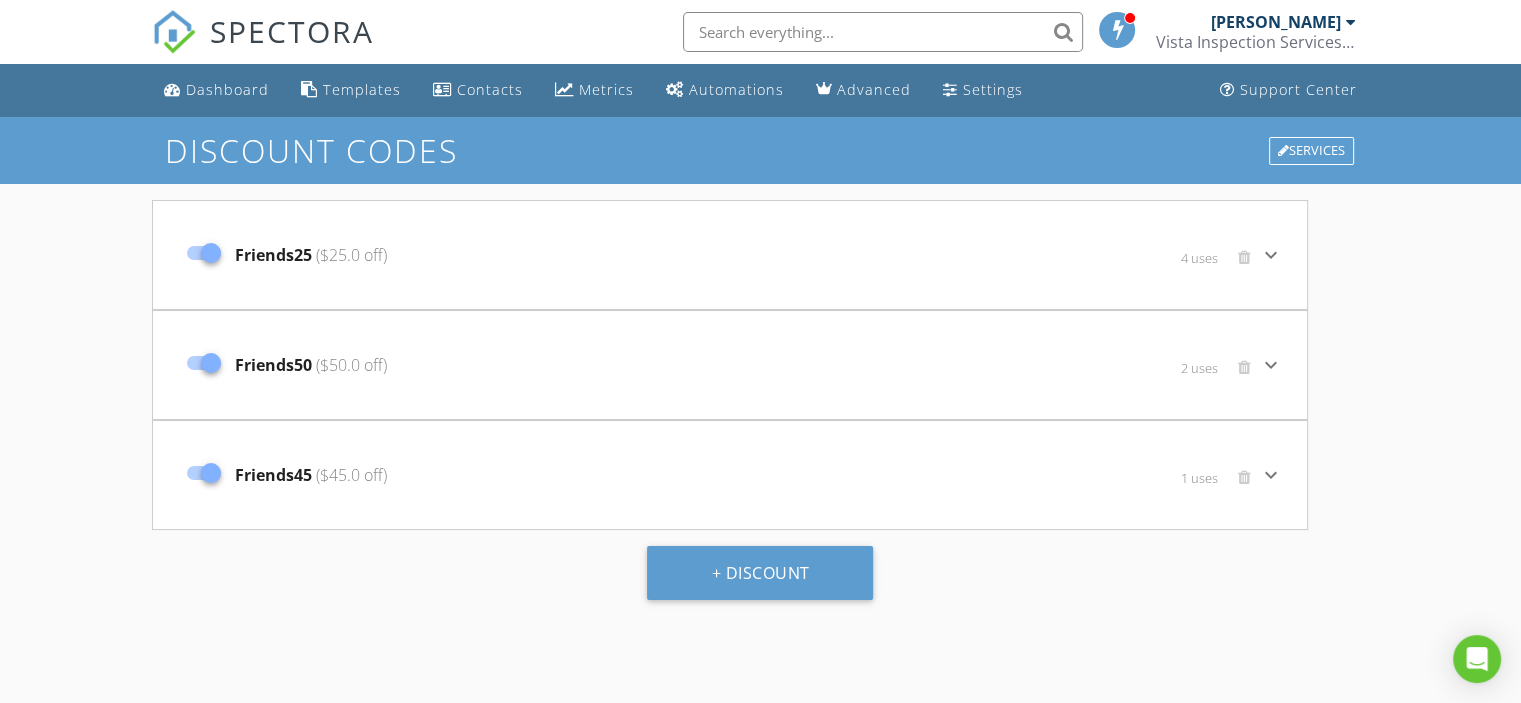 click on "keyboard_arrow_down" at bounding box center (1271, 365) 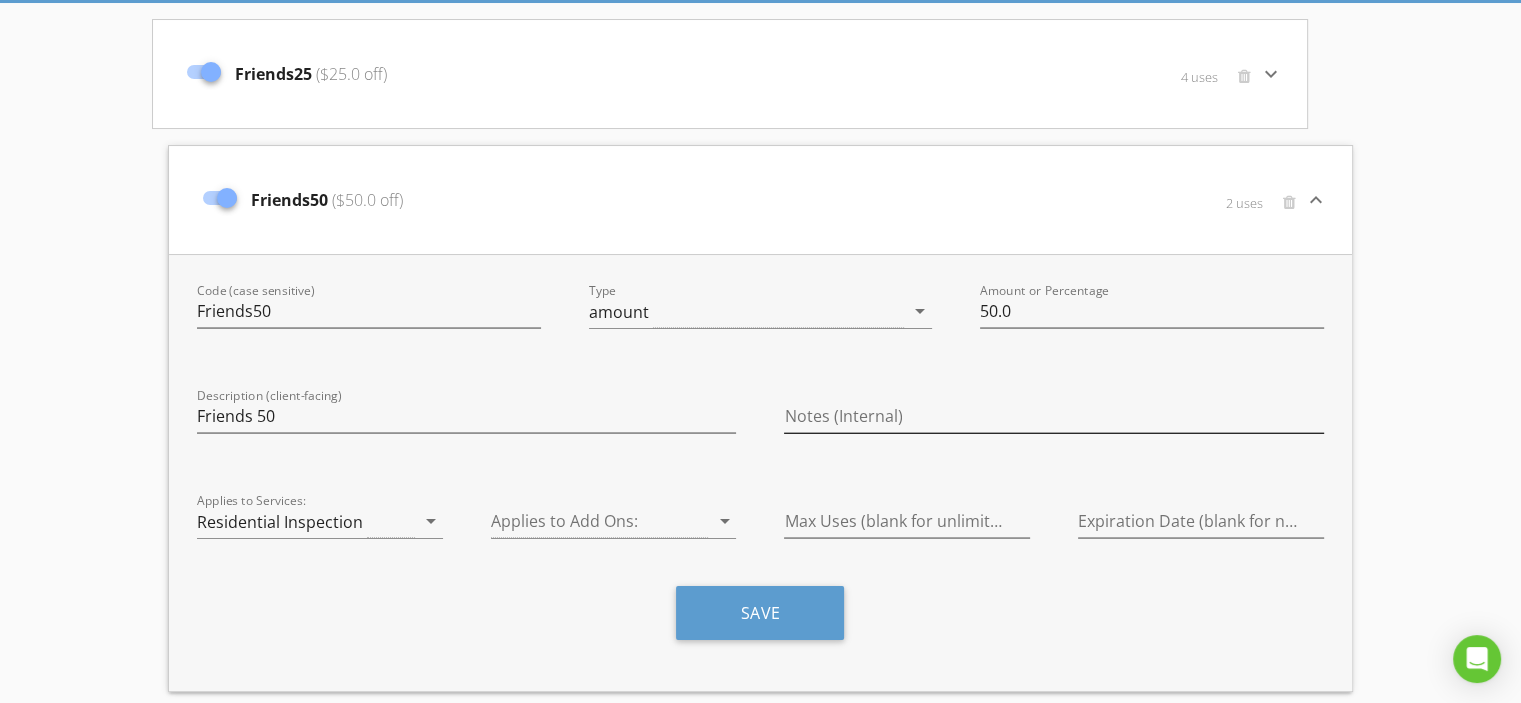 scroll, scrollTop: 200, scrollLeft: 0, axis: vertical 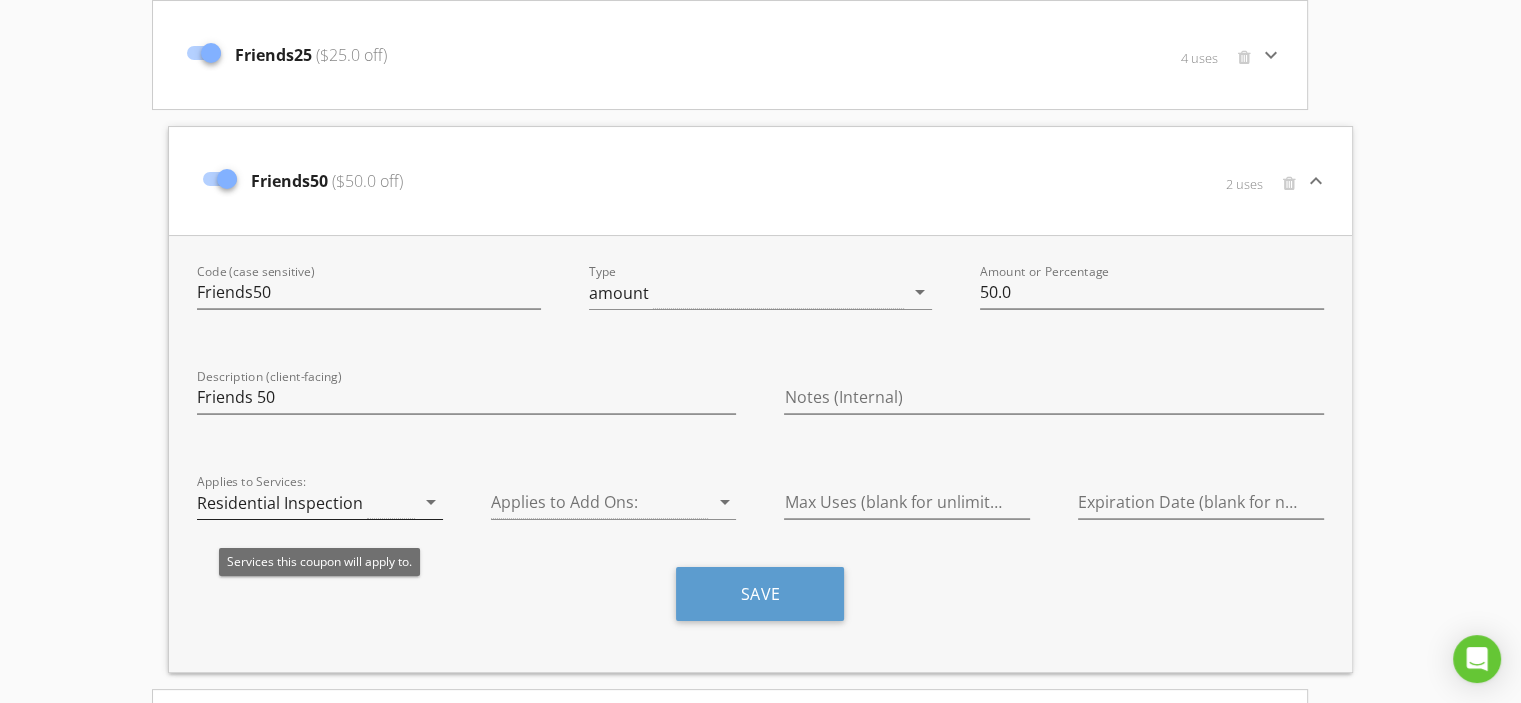 click on "arrow_drop_down" at bounding box center (431, 502) 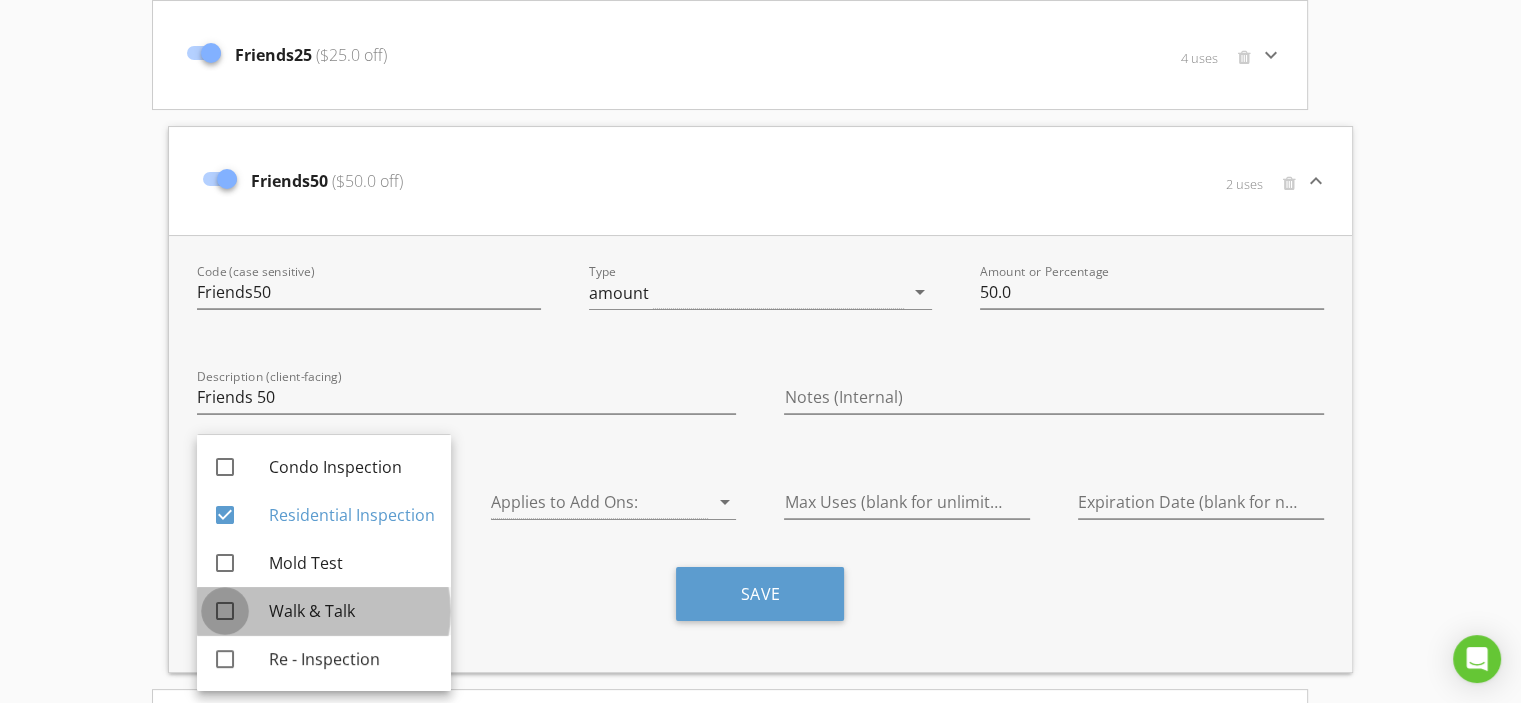 click at bounding box center [225, 611] 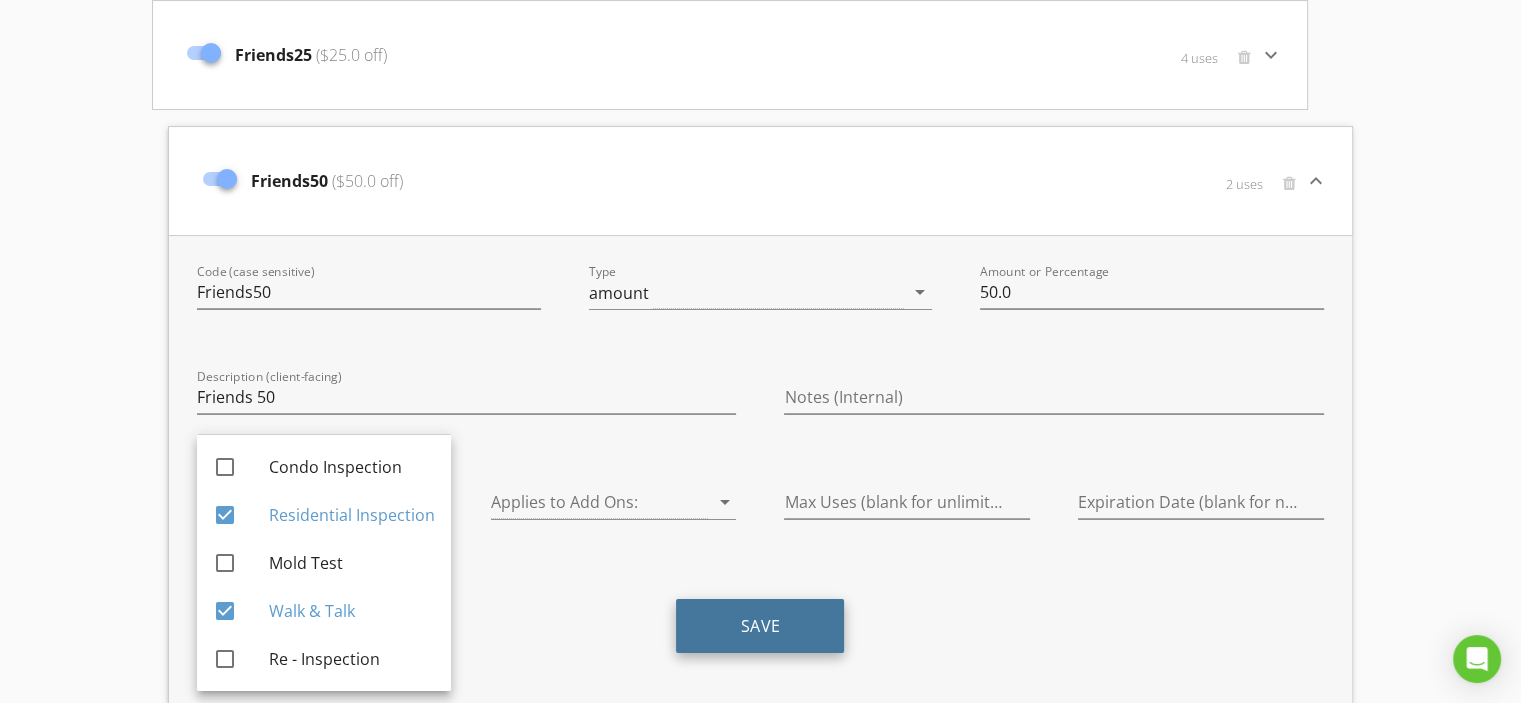 click on "Save" at bounding box center (760, 626) 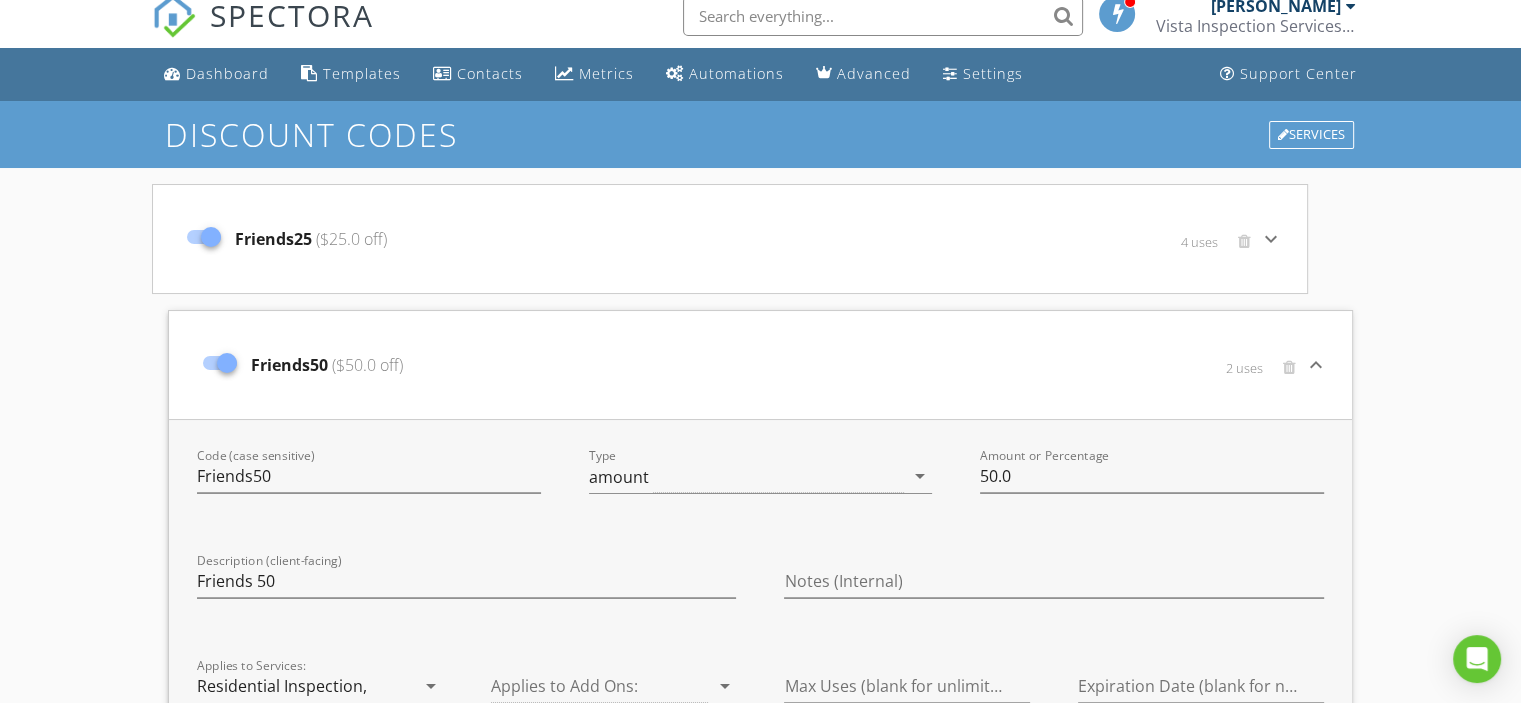 scroll, scrollTop: 0, scrollLeft: 0, axis: both 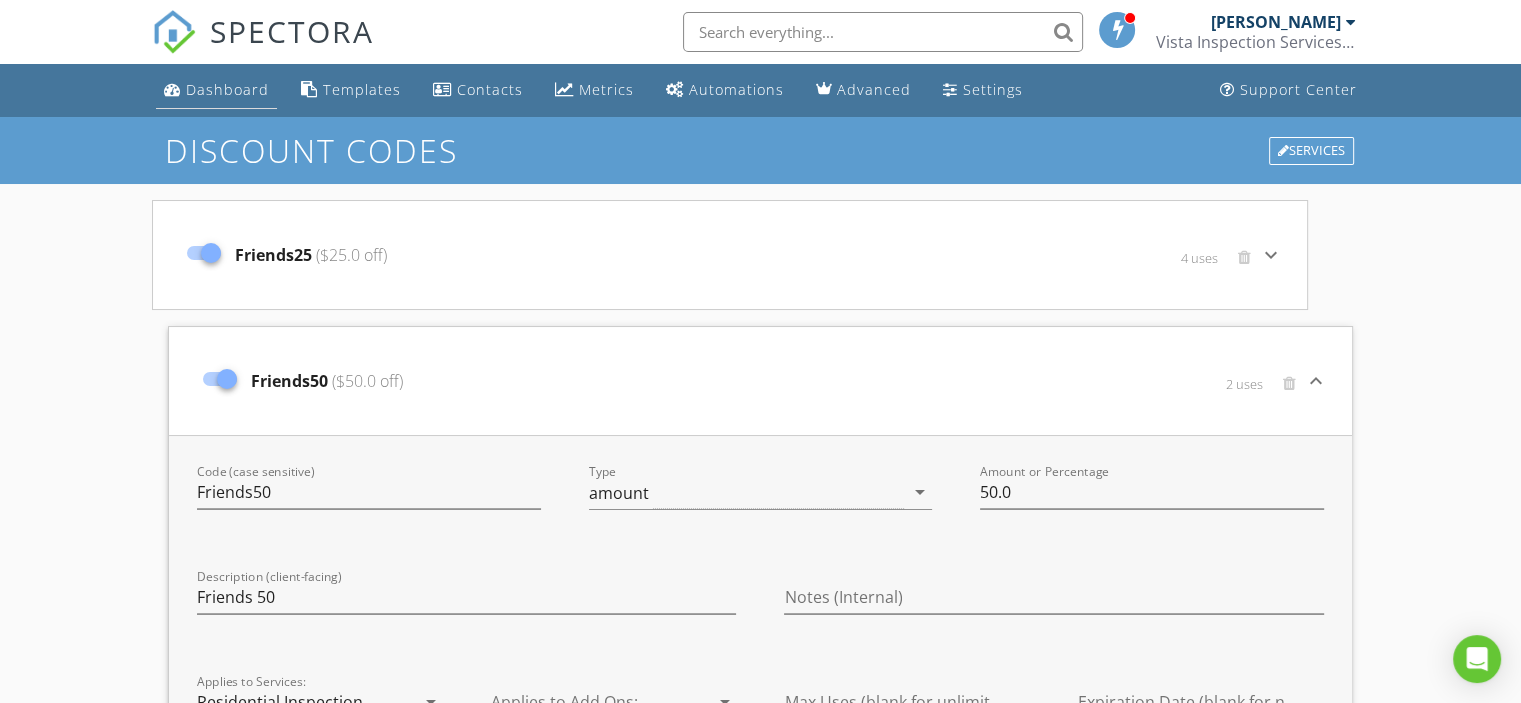 click on "Dashboard" at bounding box center [227, 89] 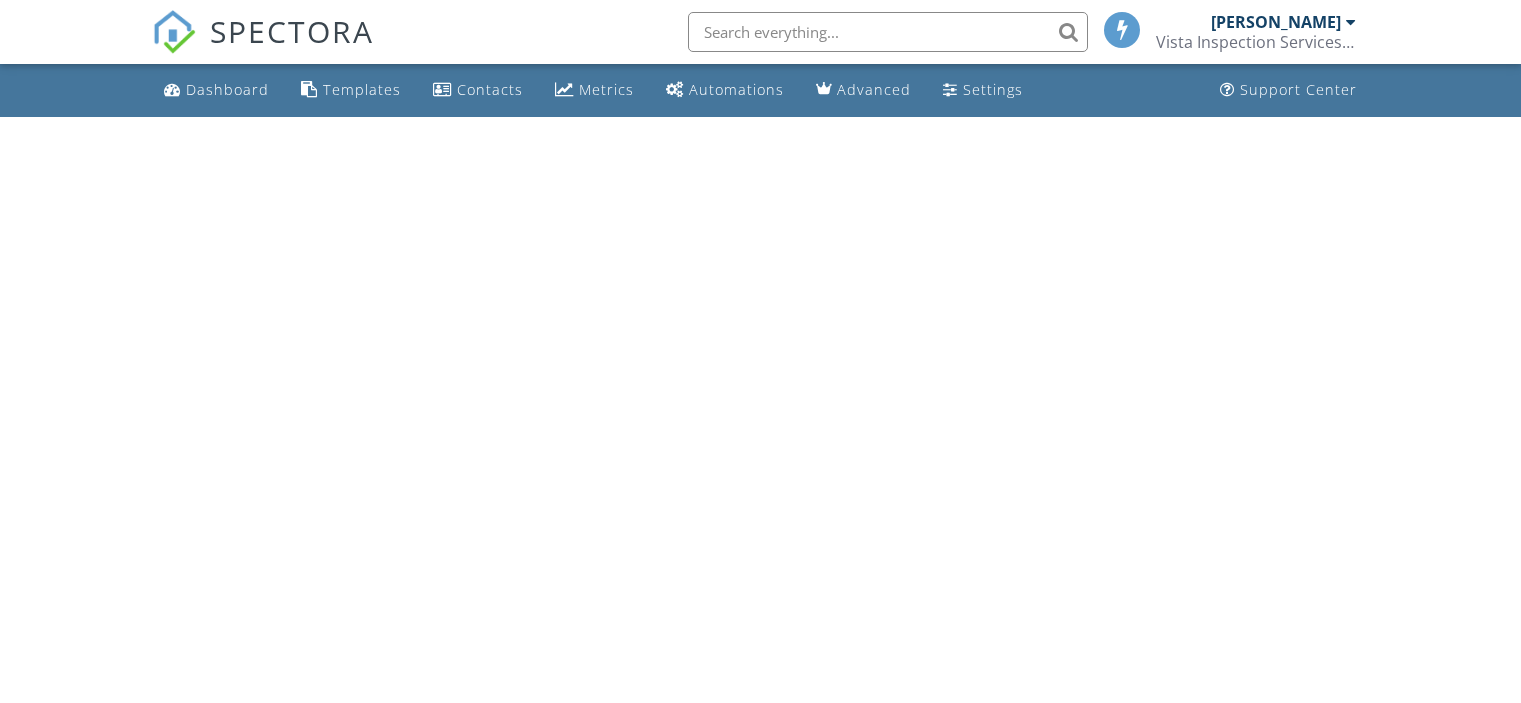 scroll, scrollTop: 0, scrollLeft: 0, axis: both 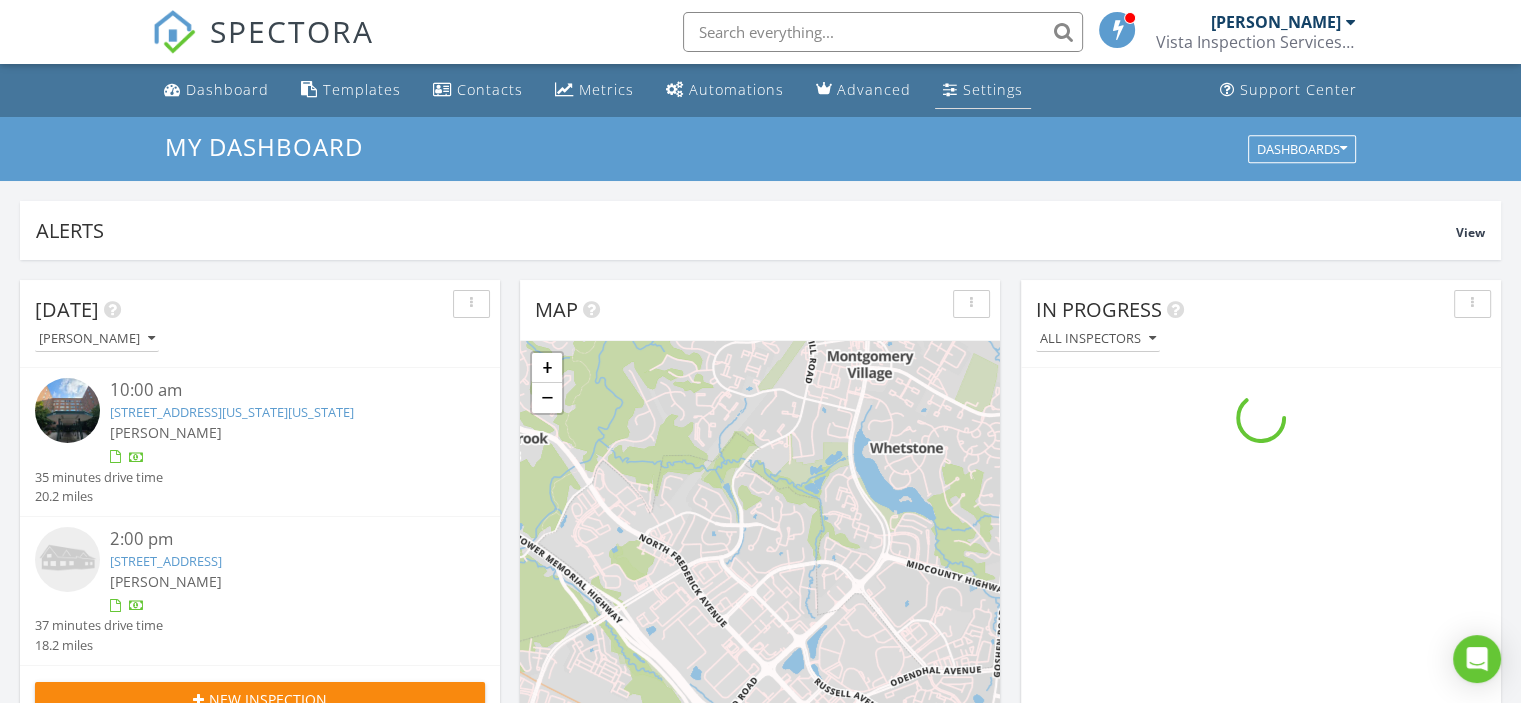 click on "Settings" at bounding box center [993, 89] 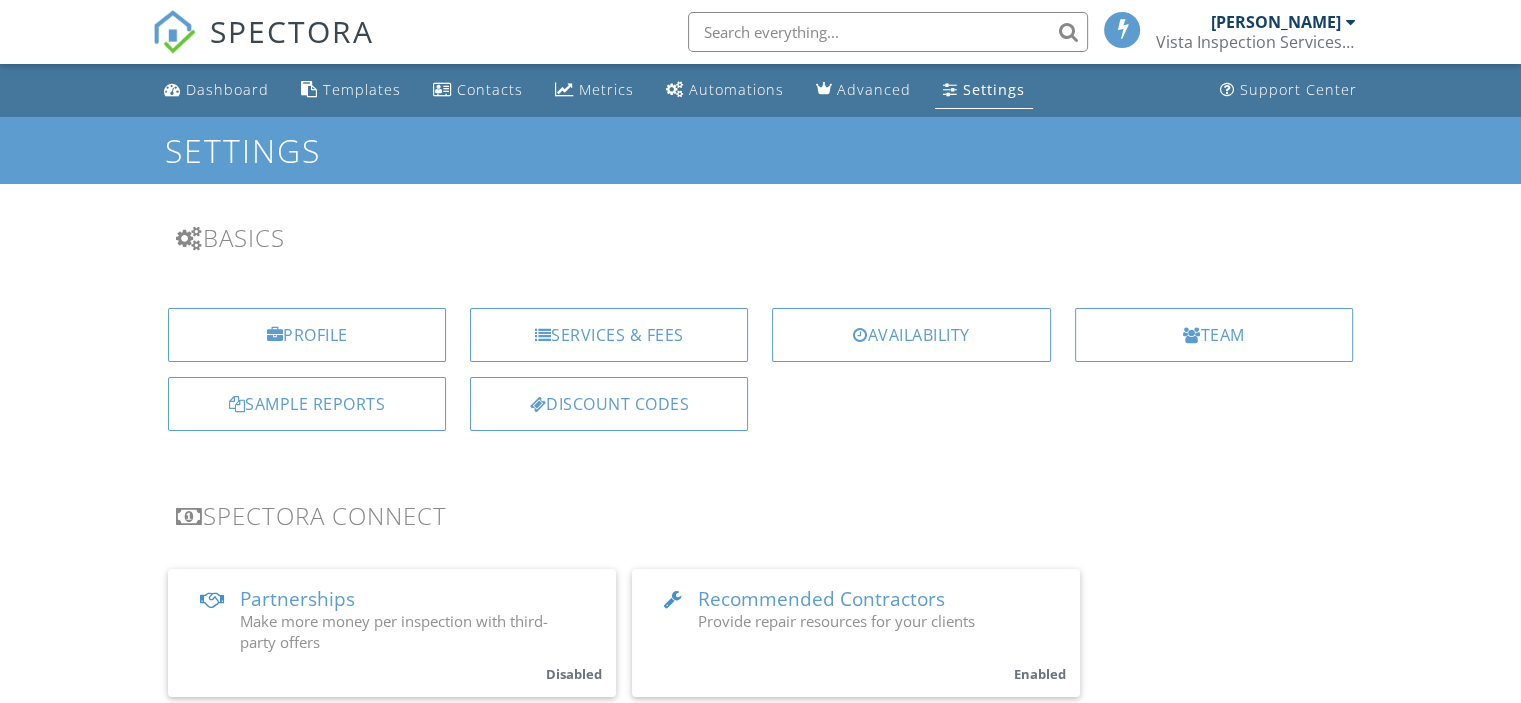 scroll, scrollTop: 186, scrollLeft: 0, axis: vertical 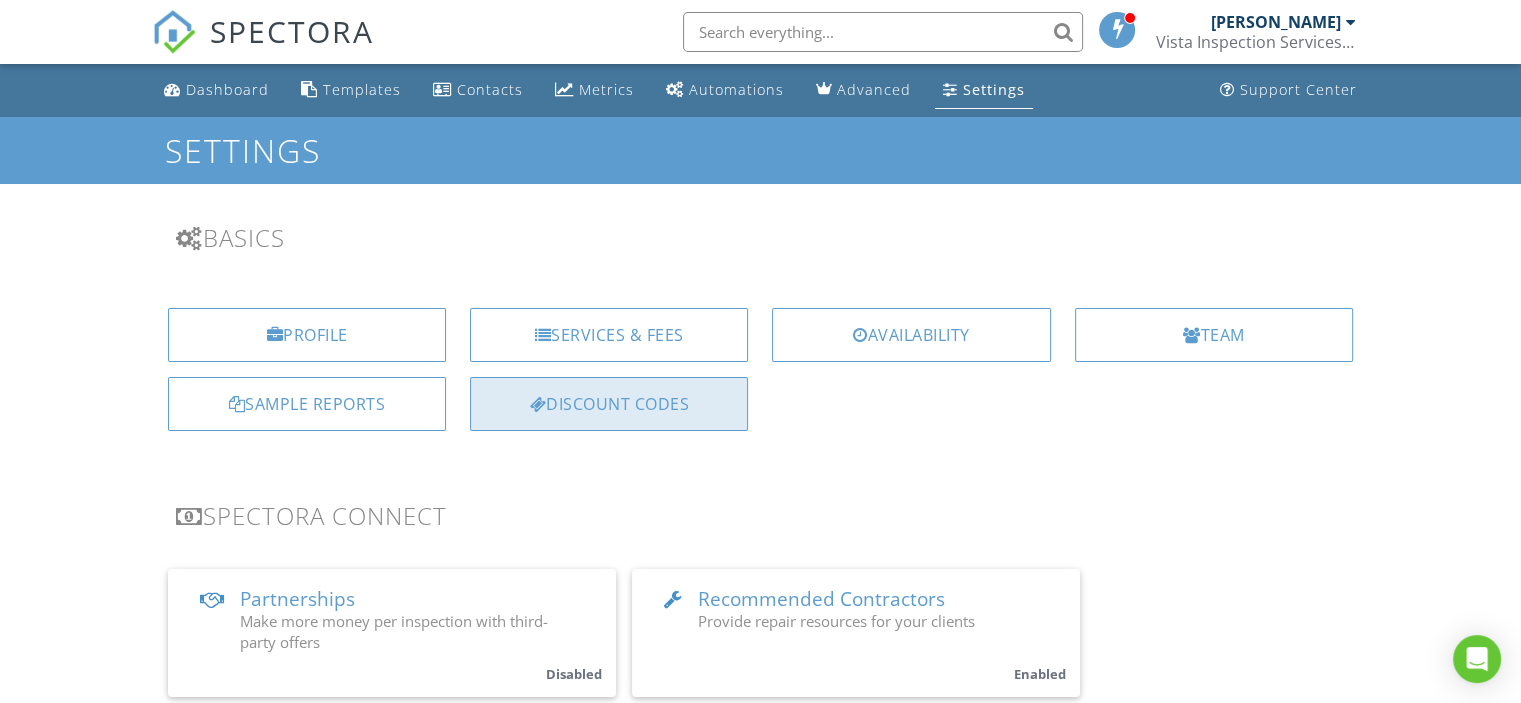 click on "Discount Codes" at bounding box center [609, 404] 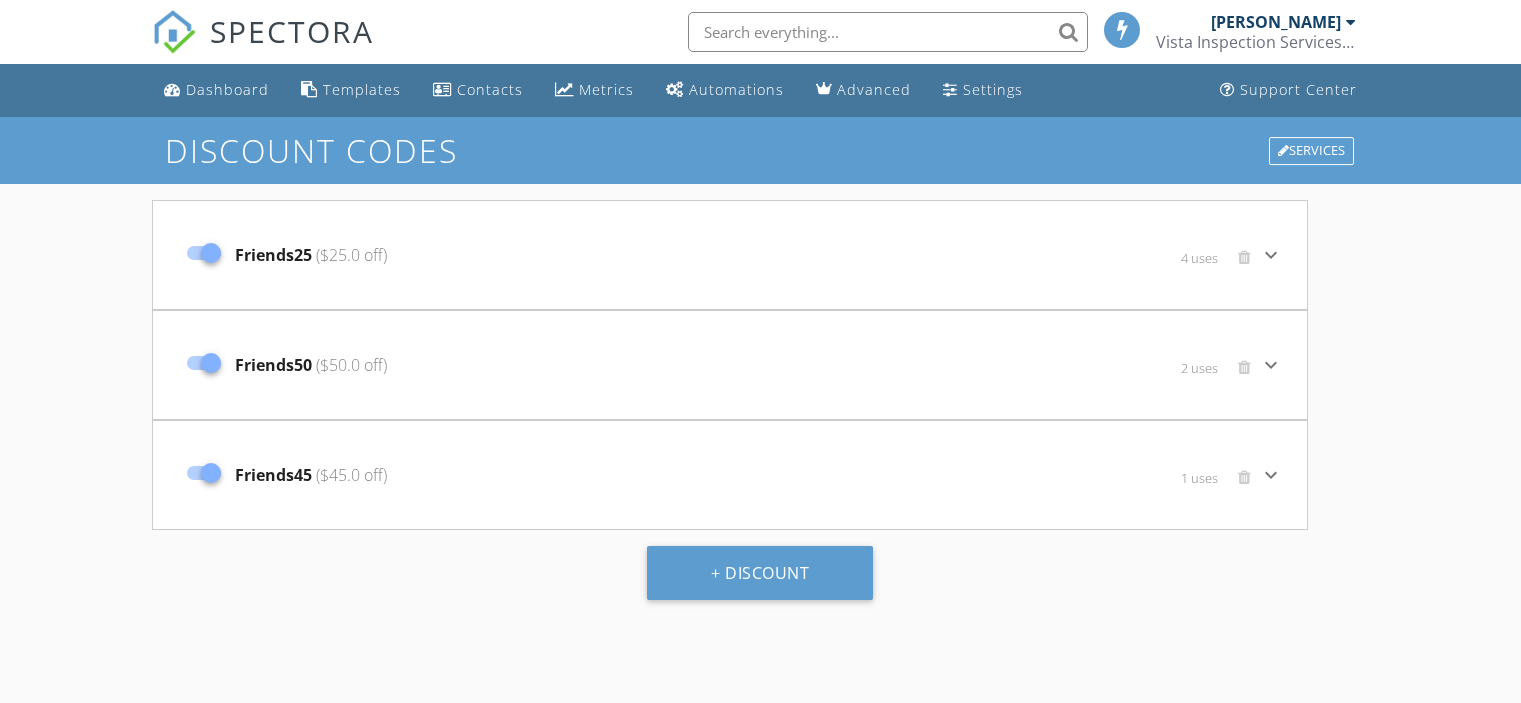 scroll, scrollTop: 0, scrollLeft: 0, axis: both 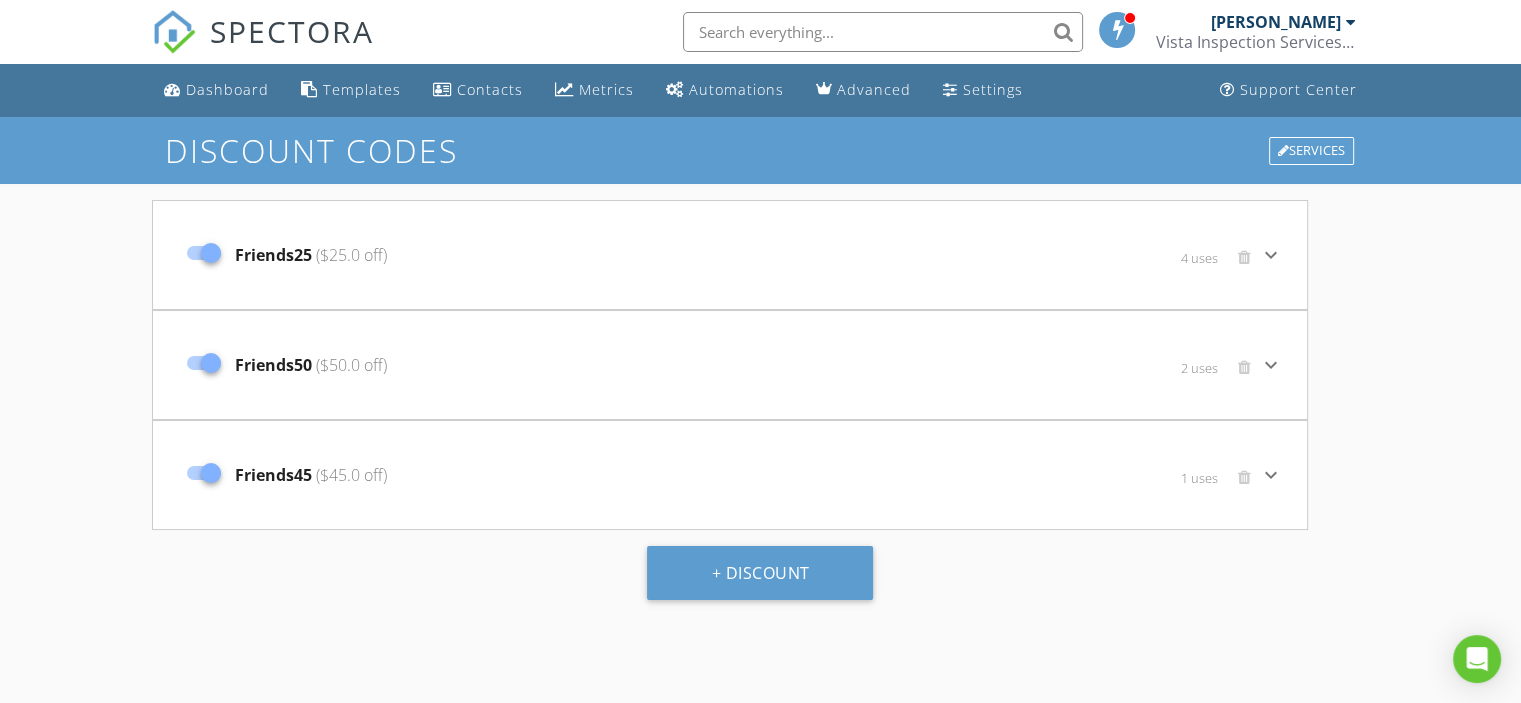 click on "keyboard_arrow_down" at bounding box center (1271, 365) 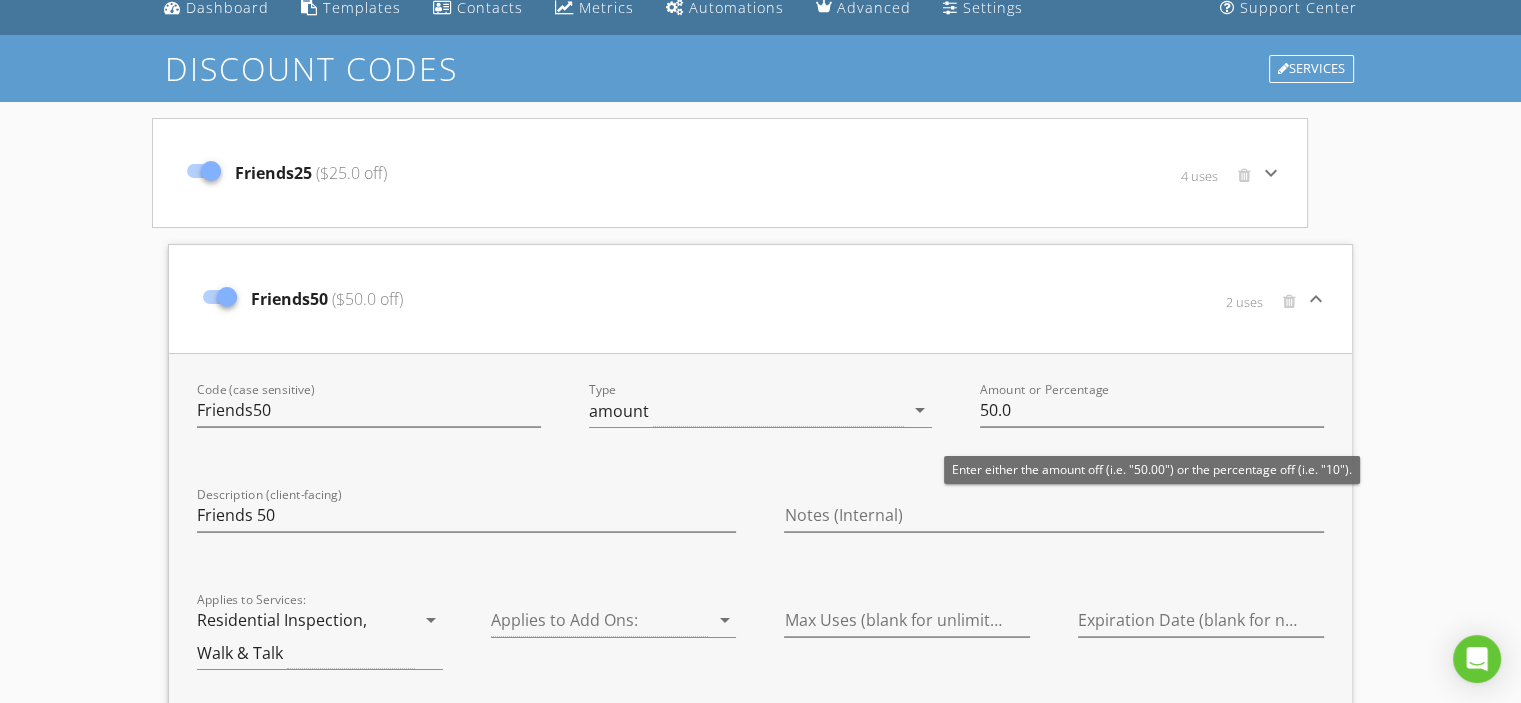 scroll, scrollTop: 100, scrollLeft: 0, axis: vertical 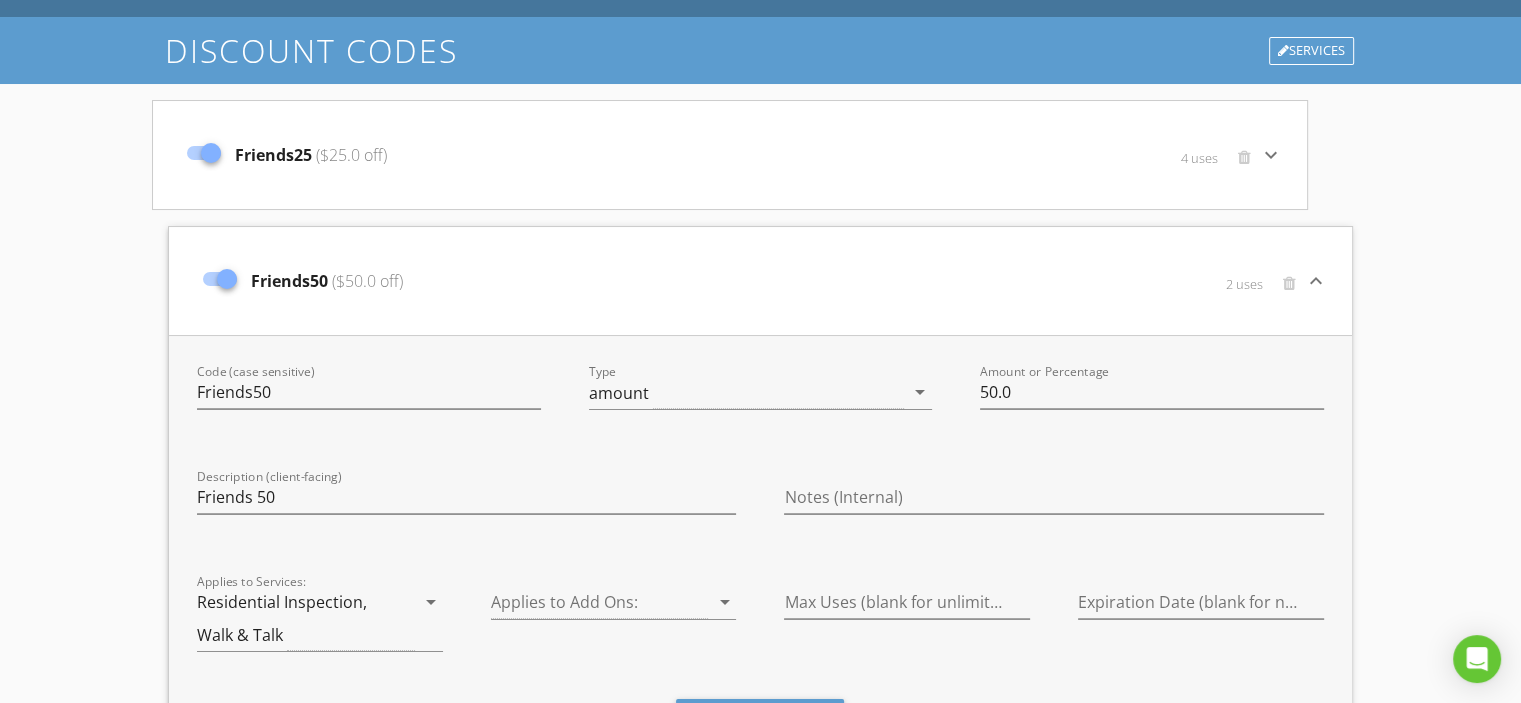 click on "Discount Codes
Services
Friends25
($25.0 off)       4 uses   keyboard_arrow_down   Code (case sensitive) Friends25   Type amount arrow_drop_down   Amount or Percentage 25.0   Description (client-facing)   Notes (Internal)   Applies to Services: Residential Inspection,  Condo Inspection,  Walk & Talk arrow_drop_down   Applies to Add Ons: arrow_drop_down   Max Uses (blank for unlimited)   Expiration Date (blank for none)     Save             Friends50
($50.0 off)       2 uses   keyboard_arrow_down   Code (case sensitive) Friends50   Type amount arrow_drop_down   Amount or Percentage 50.0   Description (client-facing) Friends 50   Notes (Internal)   Applies to Services: Residential Inspection,  Walk & Talk arrow_drop_down   Applies to Add Ons: arrow_drop_down   Max Uses (blank for unlimited)   Expiration Date (blank for none)     Save             Friends45
($45.0 off)       1 uses   keyboard_arrow_down   Code (case sensitive) Friends45   Type" at bounding box center (760, 516) 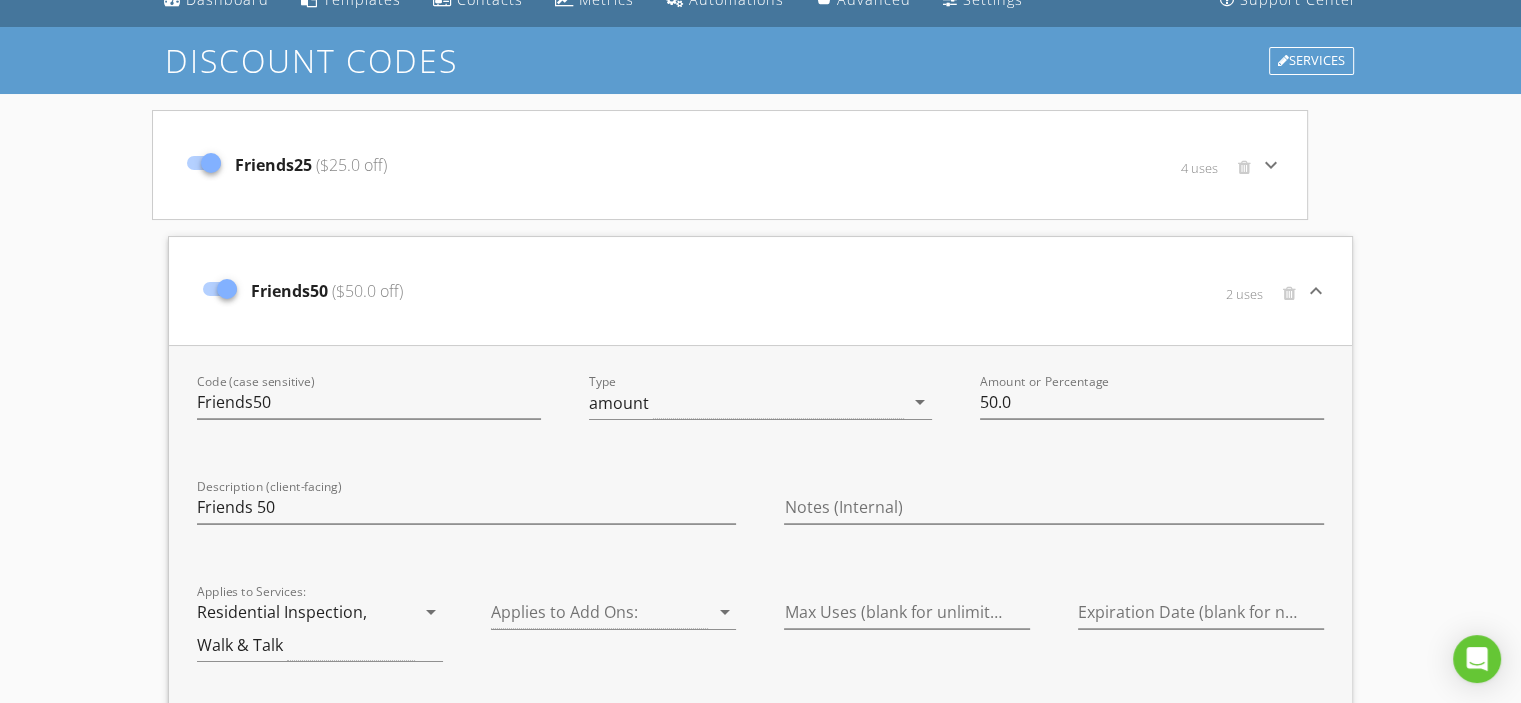 scroll, scrollTop: 0, scrollLeft: 0, axis: both 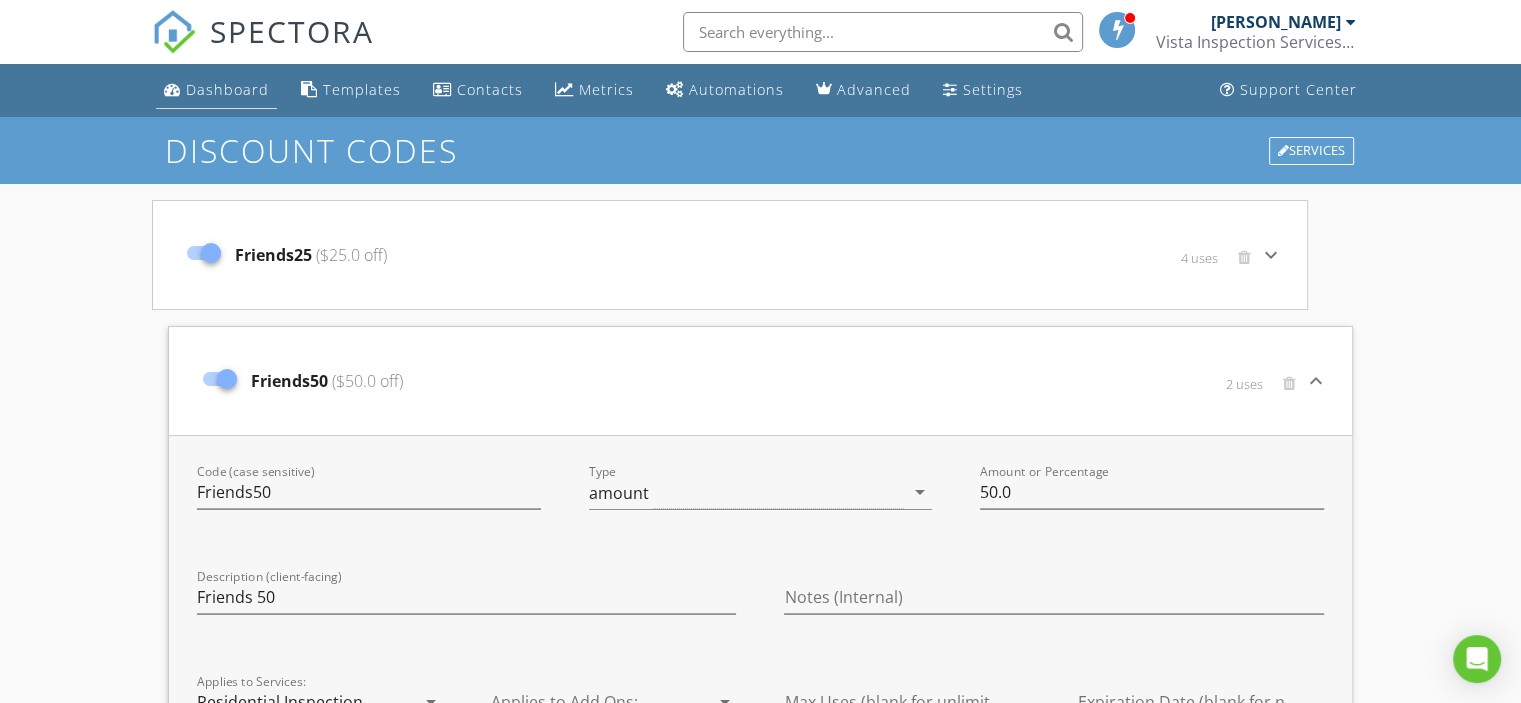 click on "Dashboard" at bounding box center (227, 89) 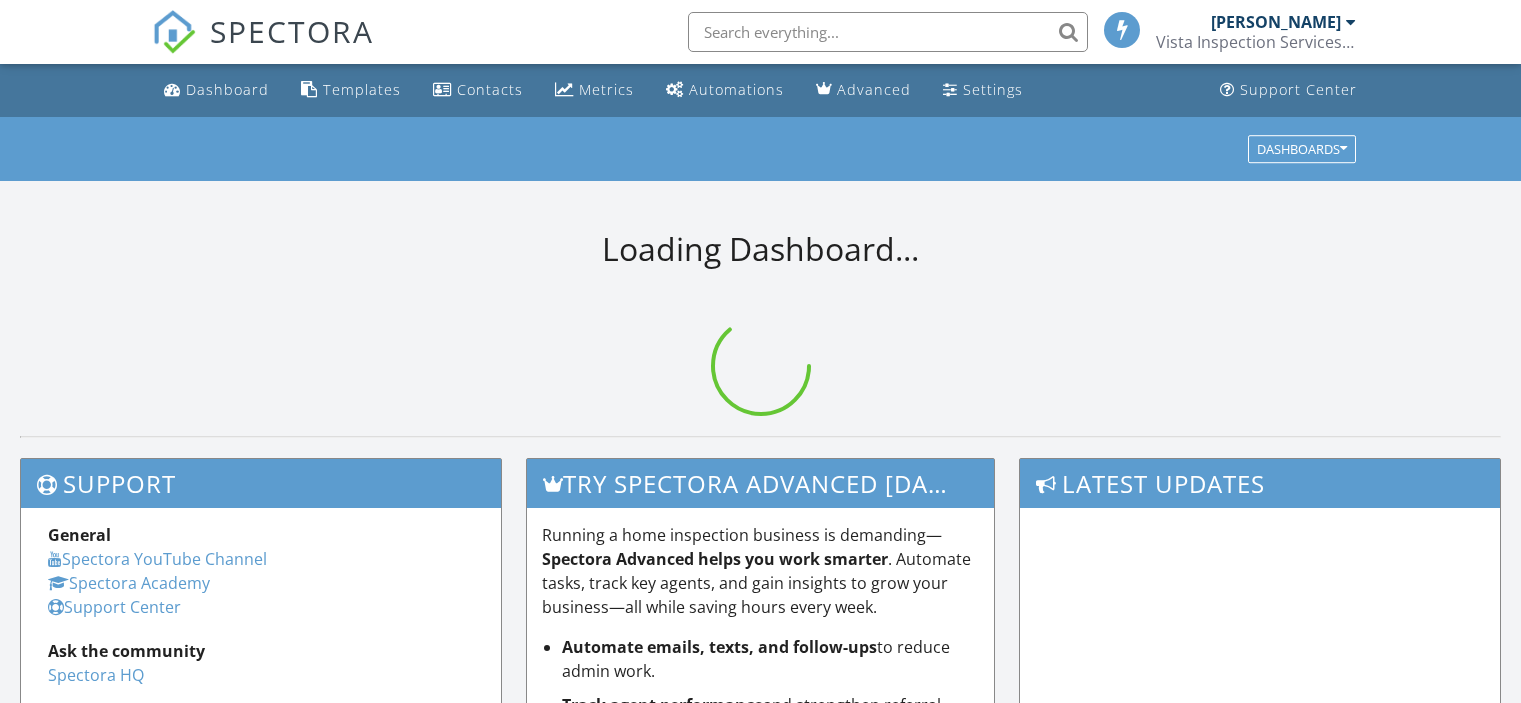 scroll, scrollTop: 0, scrollLeft: 0, axis: both 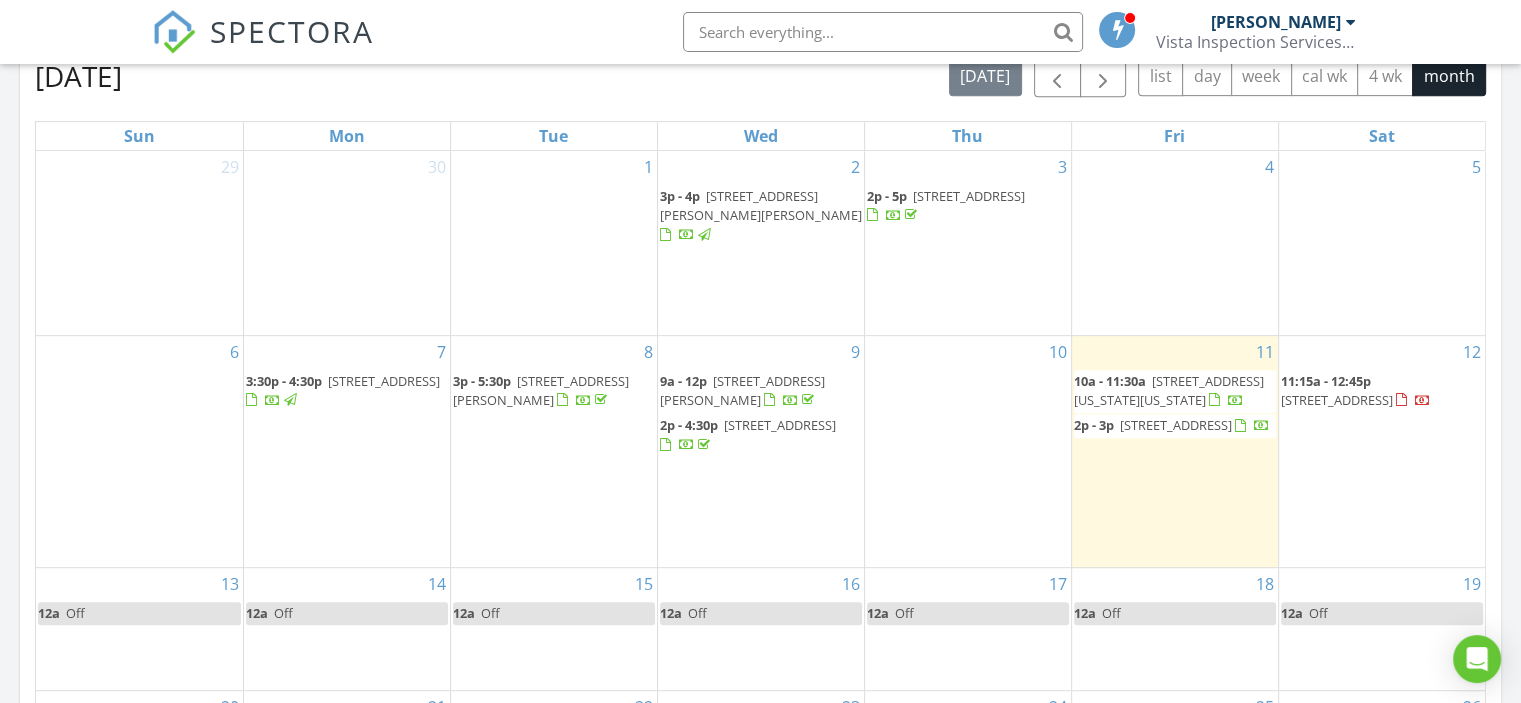 click on "15800 Buena Vista Dr, Rockville 20855" at bounding box center (1337, 400) 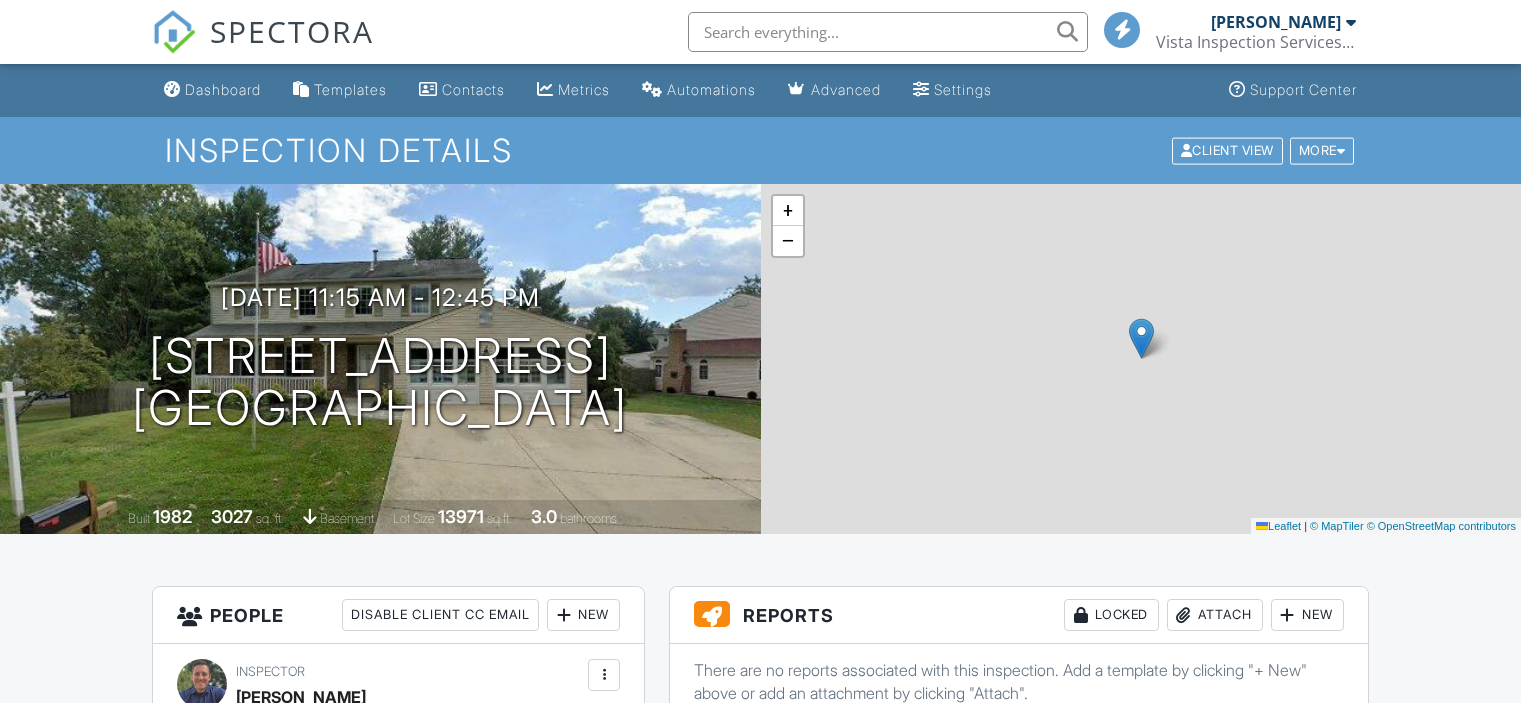 scroll, scrollTop: 0, scrollLeft: 0, axis: both 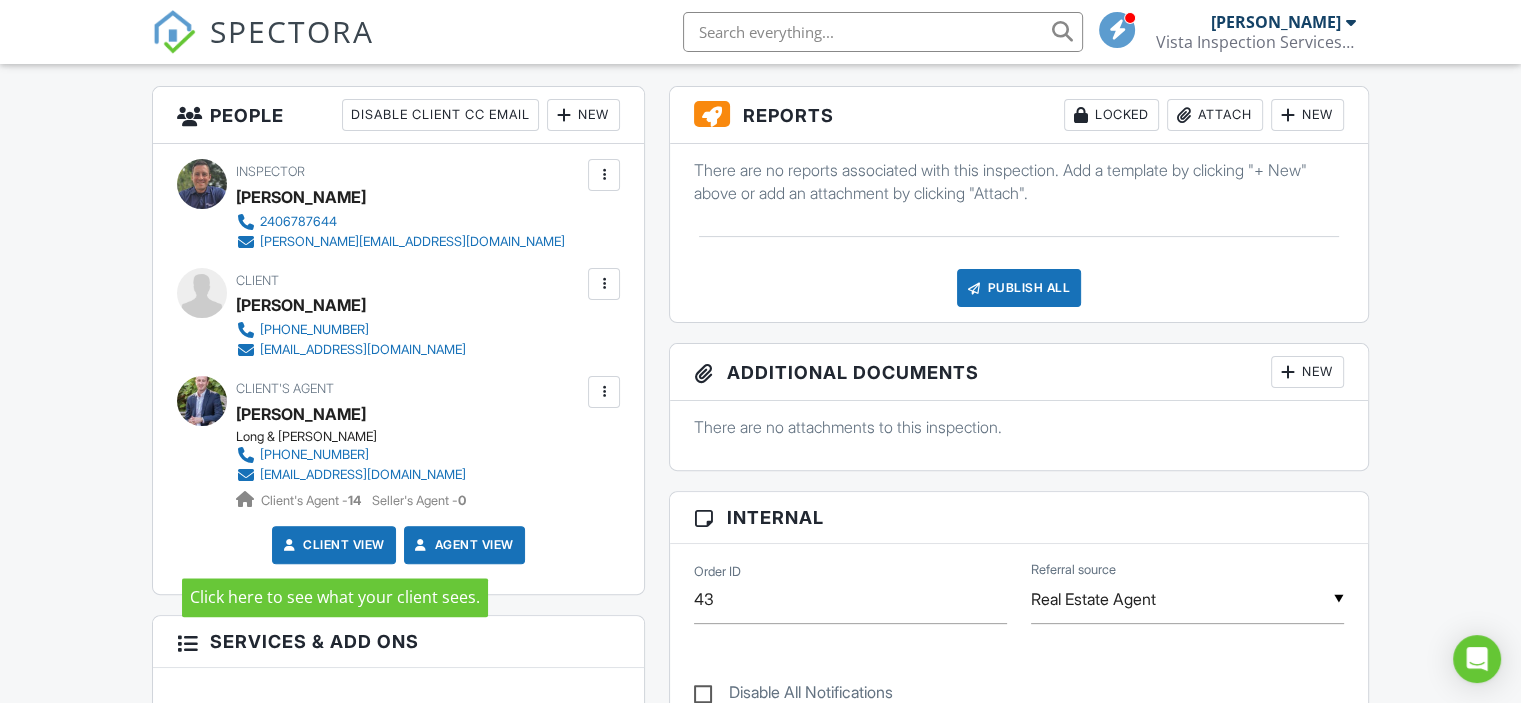 click on "Client View" at bounding box center (332, 545) 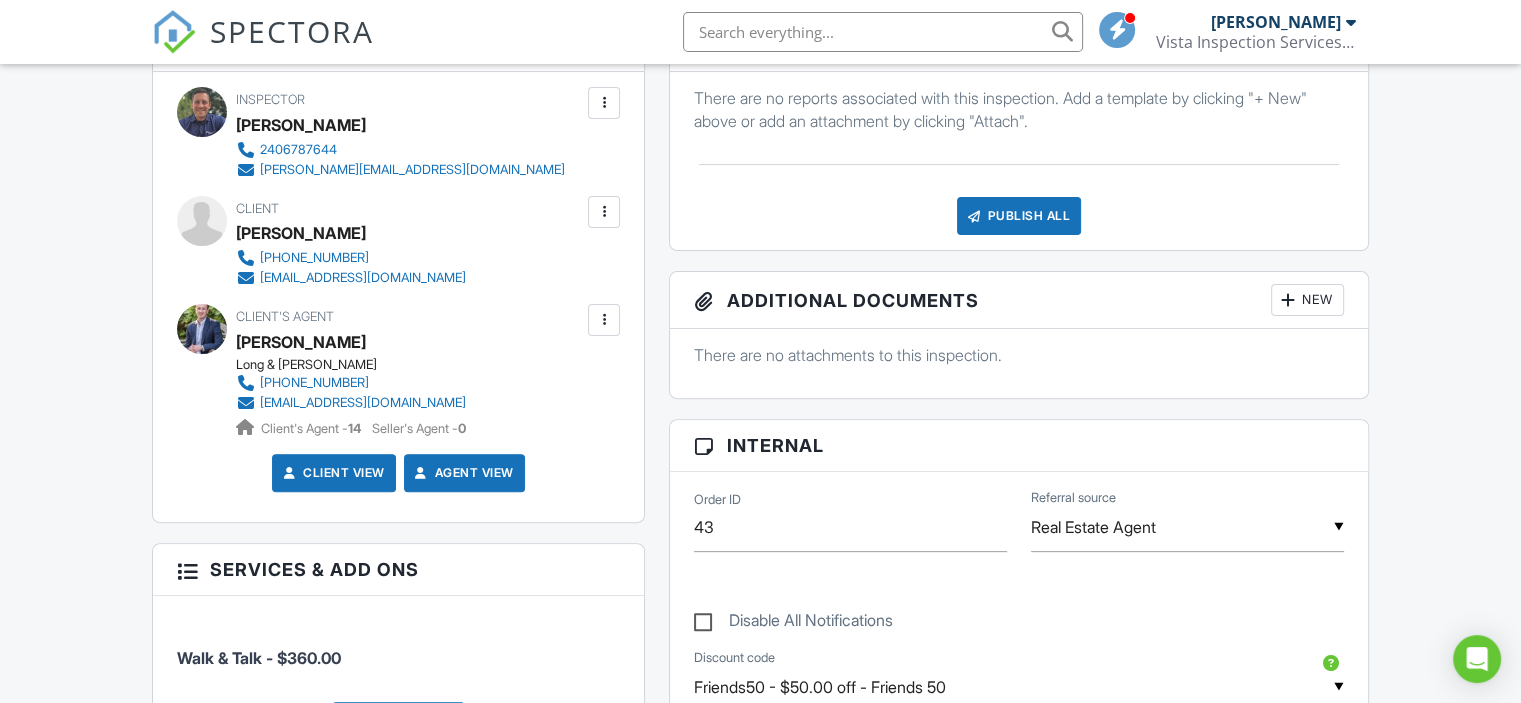 scroll, scrollTop: 500, scrollLeft: 0, axis: vertical 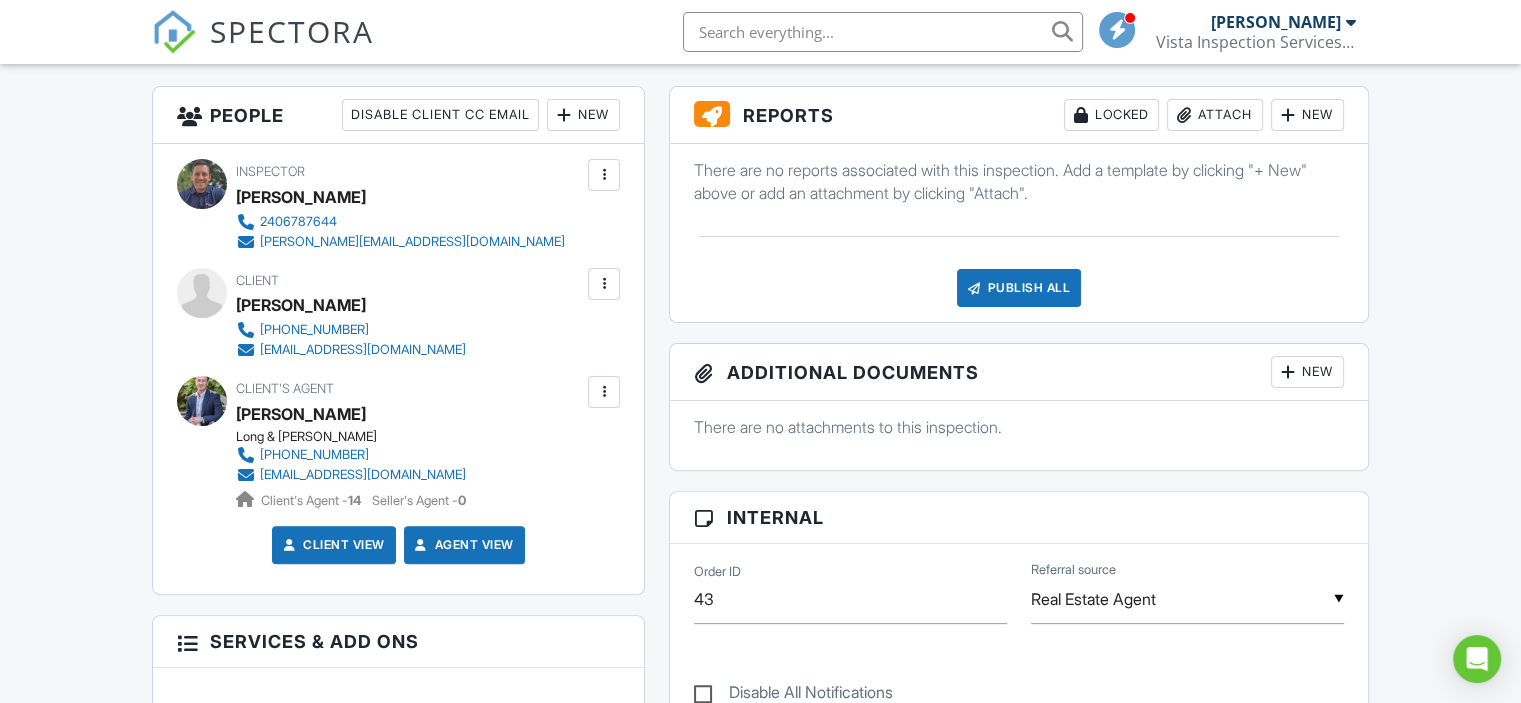 drag, startPoint x: 238, startPoint y: 302, endPoint x: 366, endPoint y: 293, distance: 128.31601 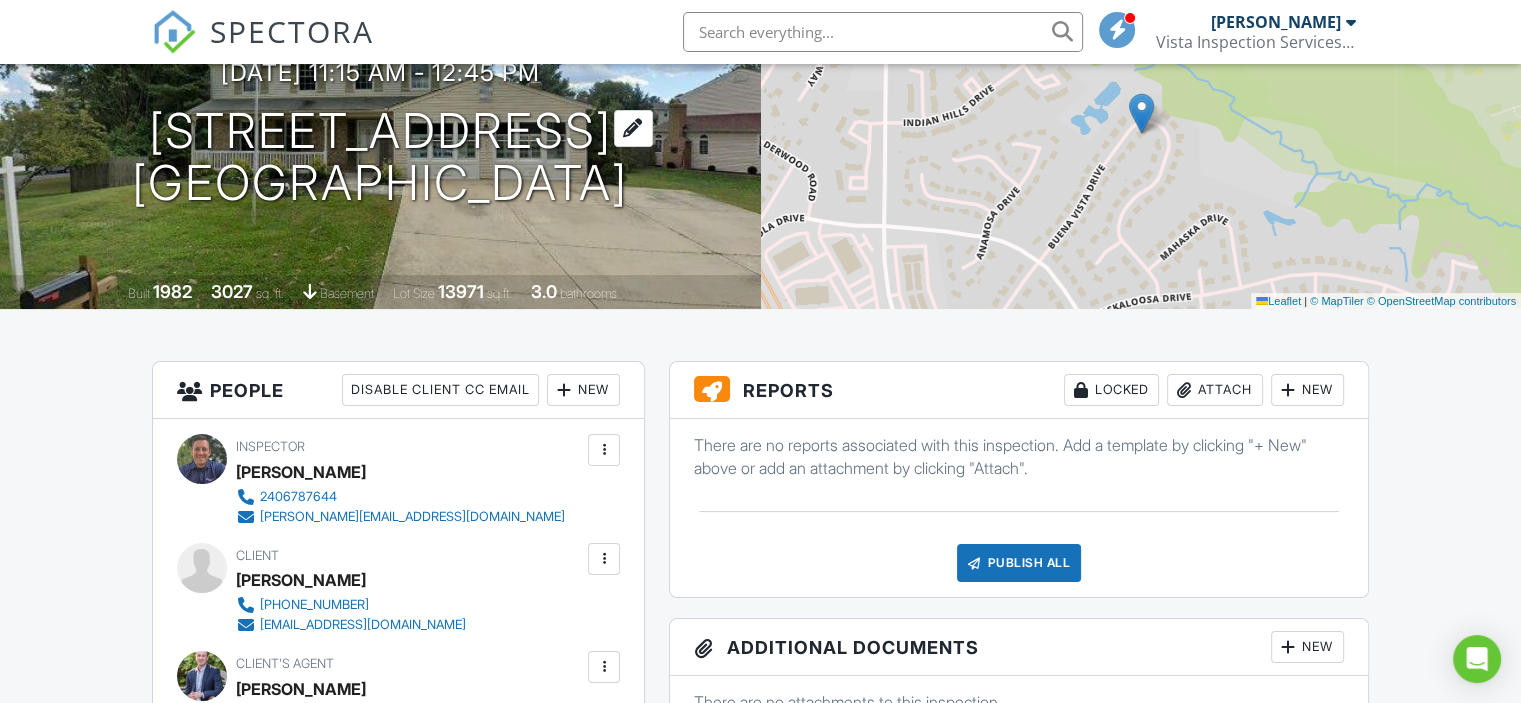 scroll, scrollTop: 0, scrollLeft: 0, axis: both 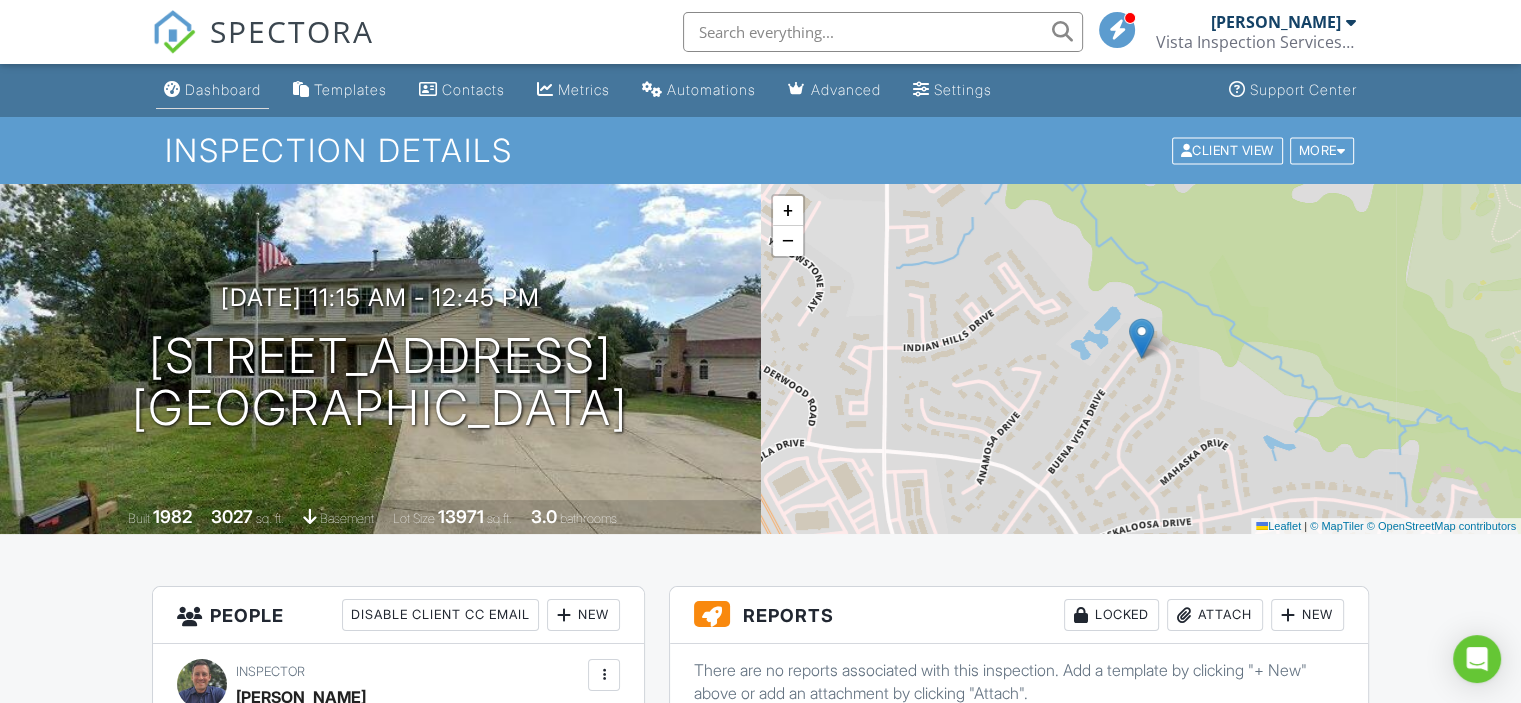 click on "Dashboard" at bounding box center (212, 90) 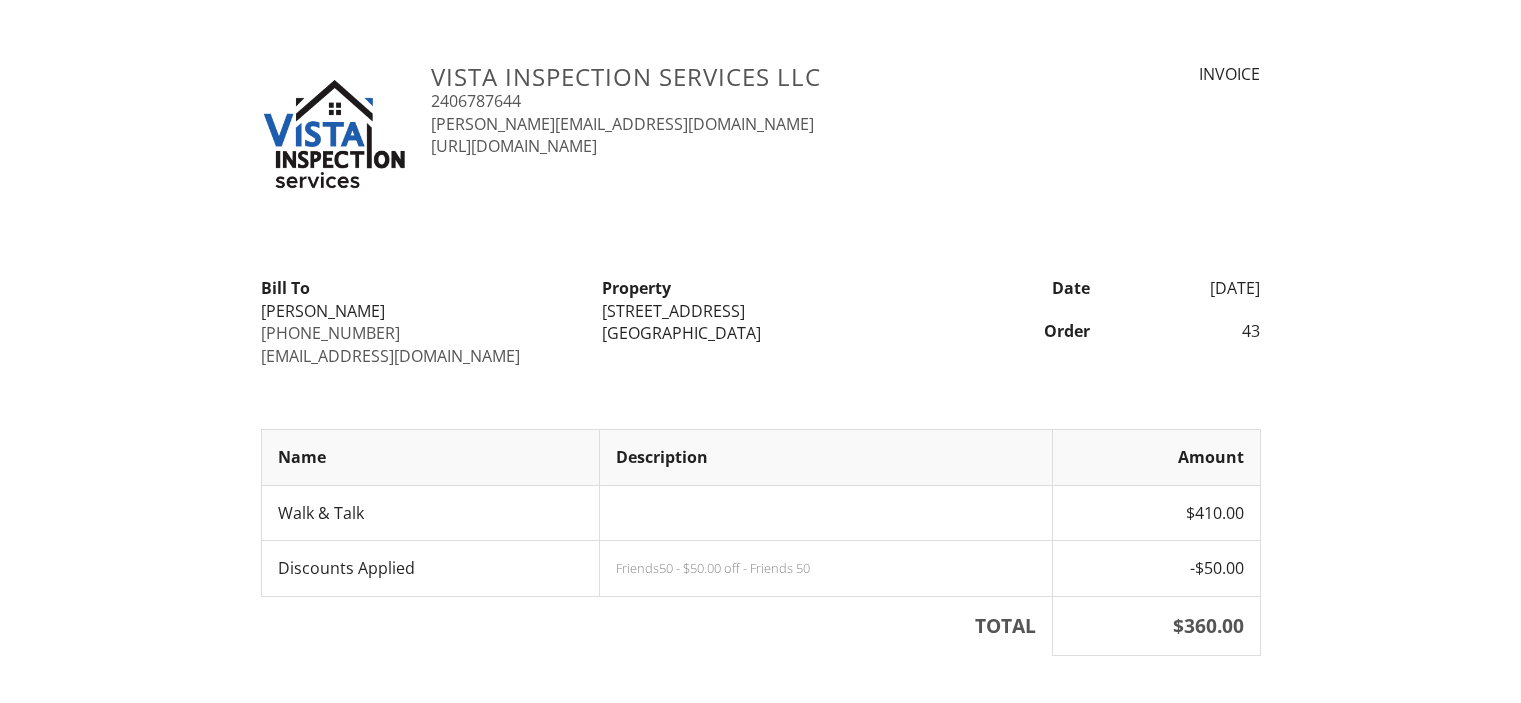 scroll, scrollTop: 0, scrollLeft: 0, axis: both 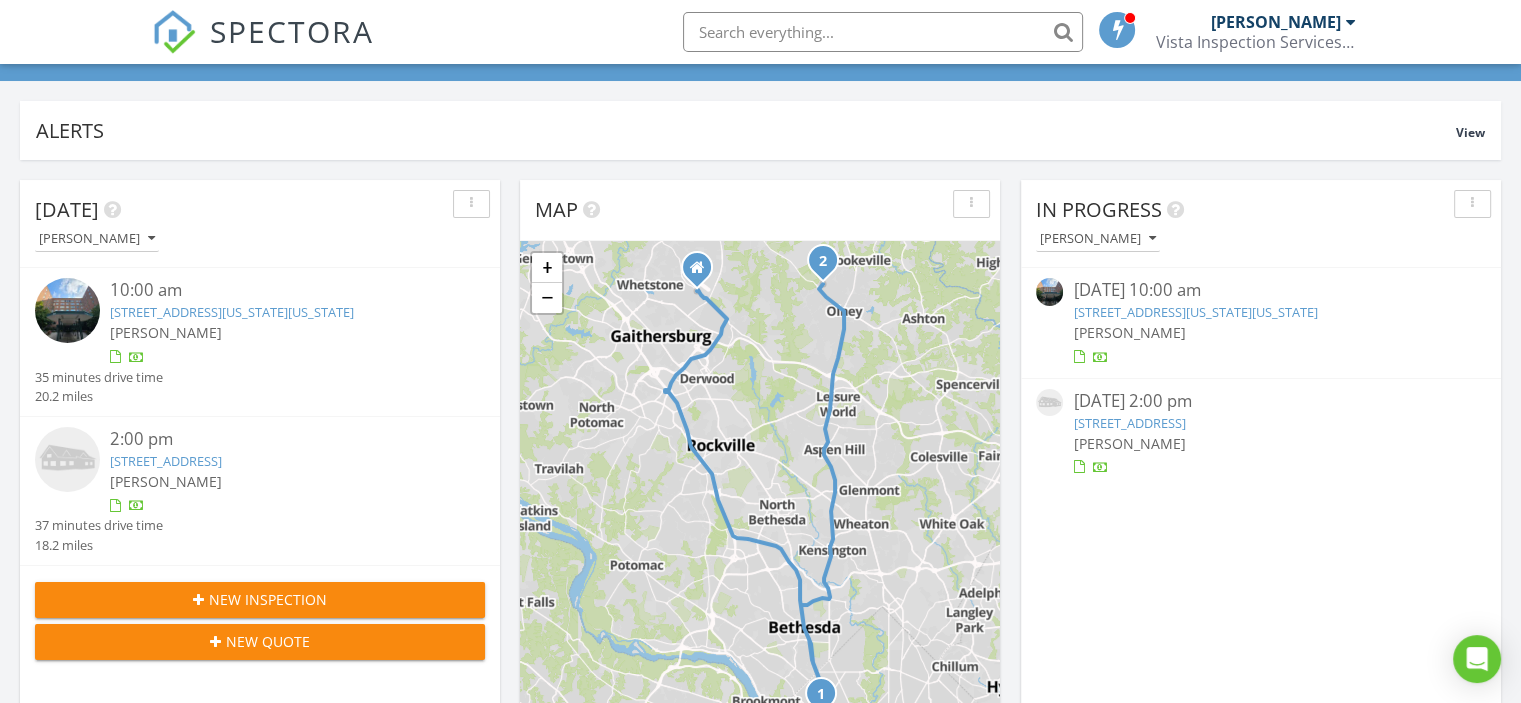 click on "[STREET_ADDRESS]" at bounding box center (166, 461) 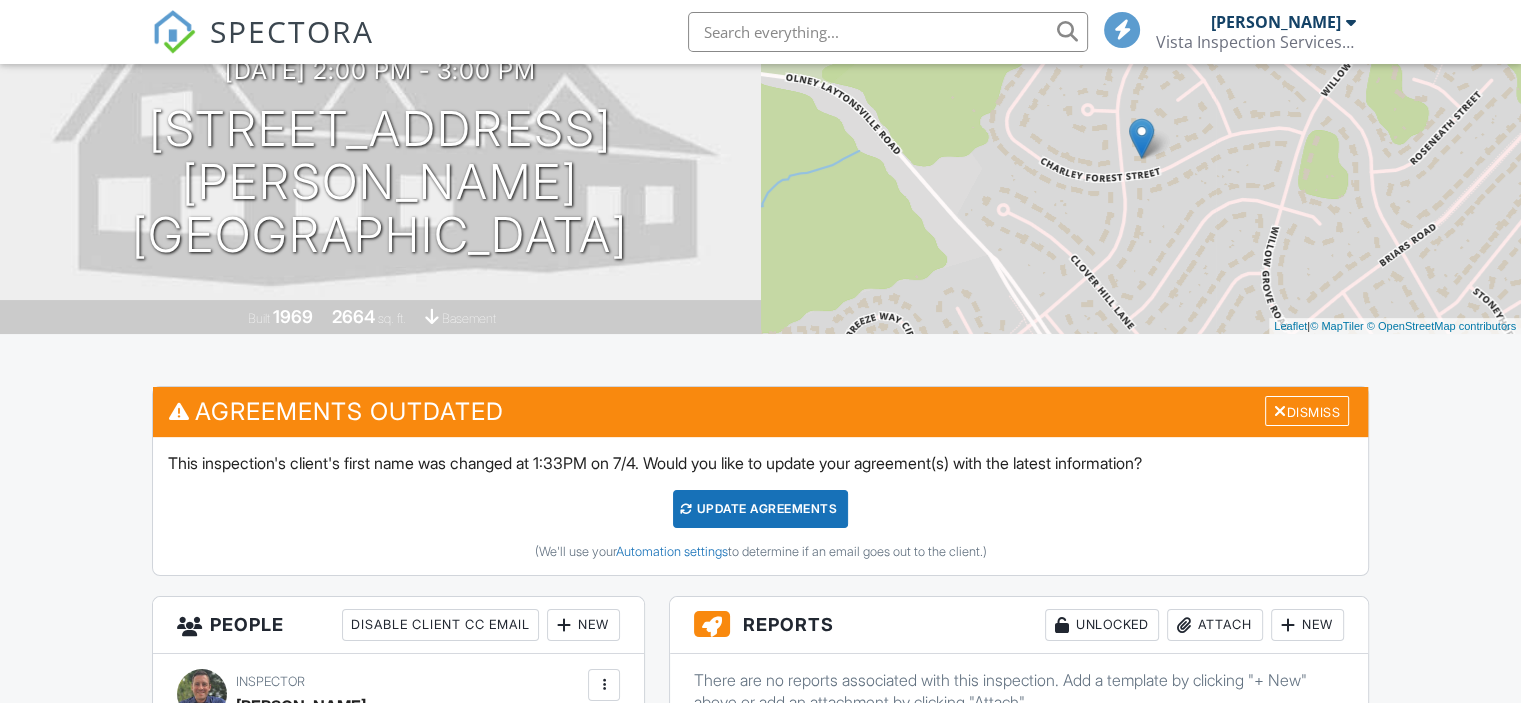scroll, scrollTop: 202, scrollLeft: 0, axis: vertical 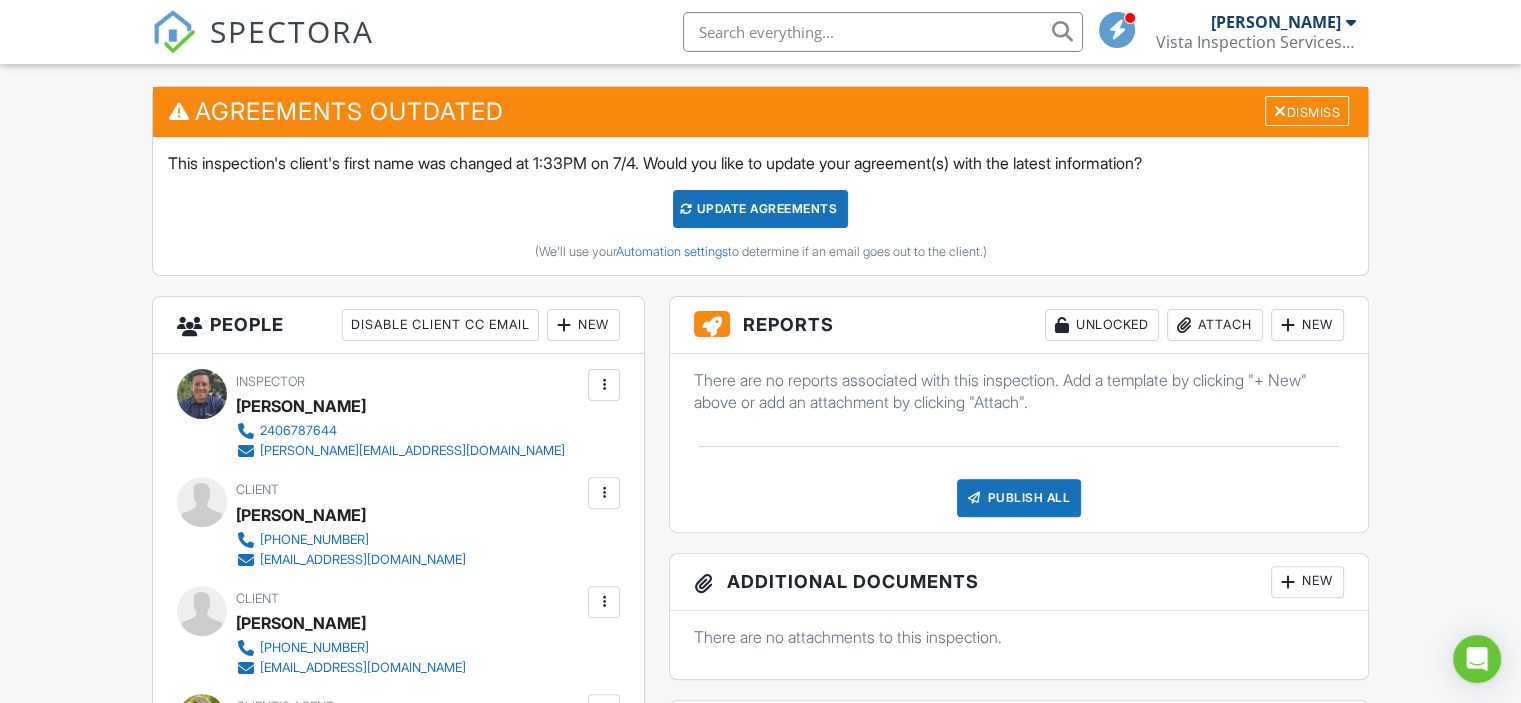 click on "Disable Client CC Email" at bounding box center (440, 325) 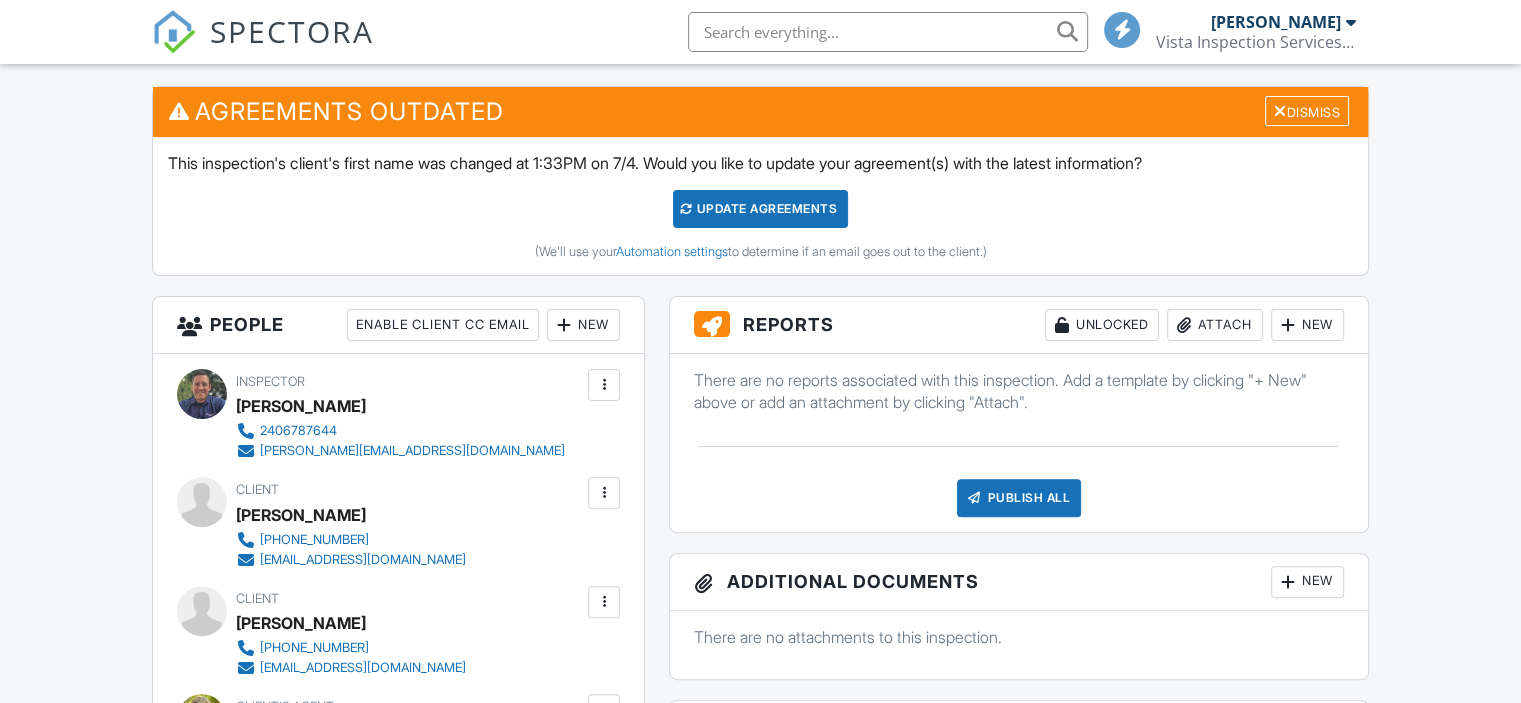 scroll, scrollTop: 500, scrollLeft: 0, axis: vertical 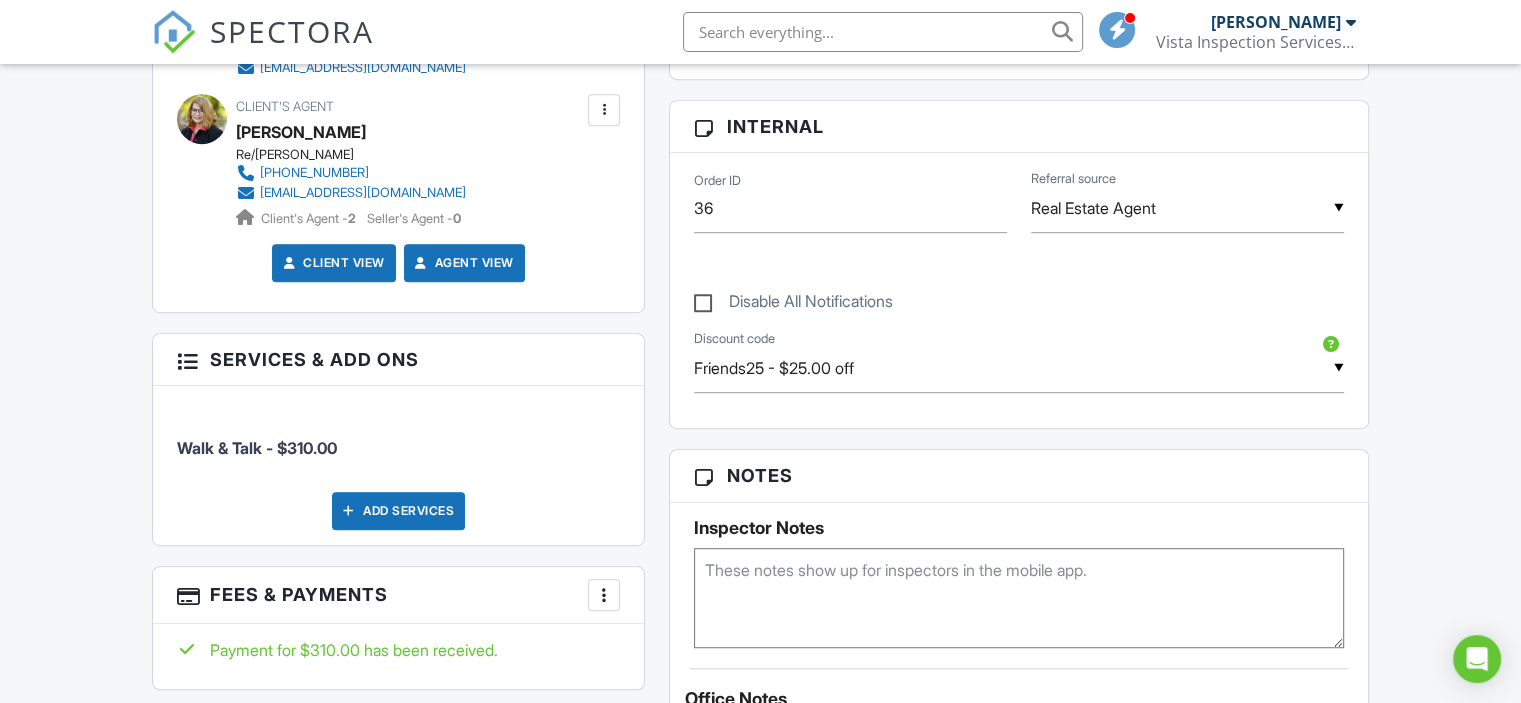 click on "Disable All Notifications" at bounding box center (793, 304) 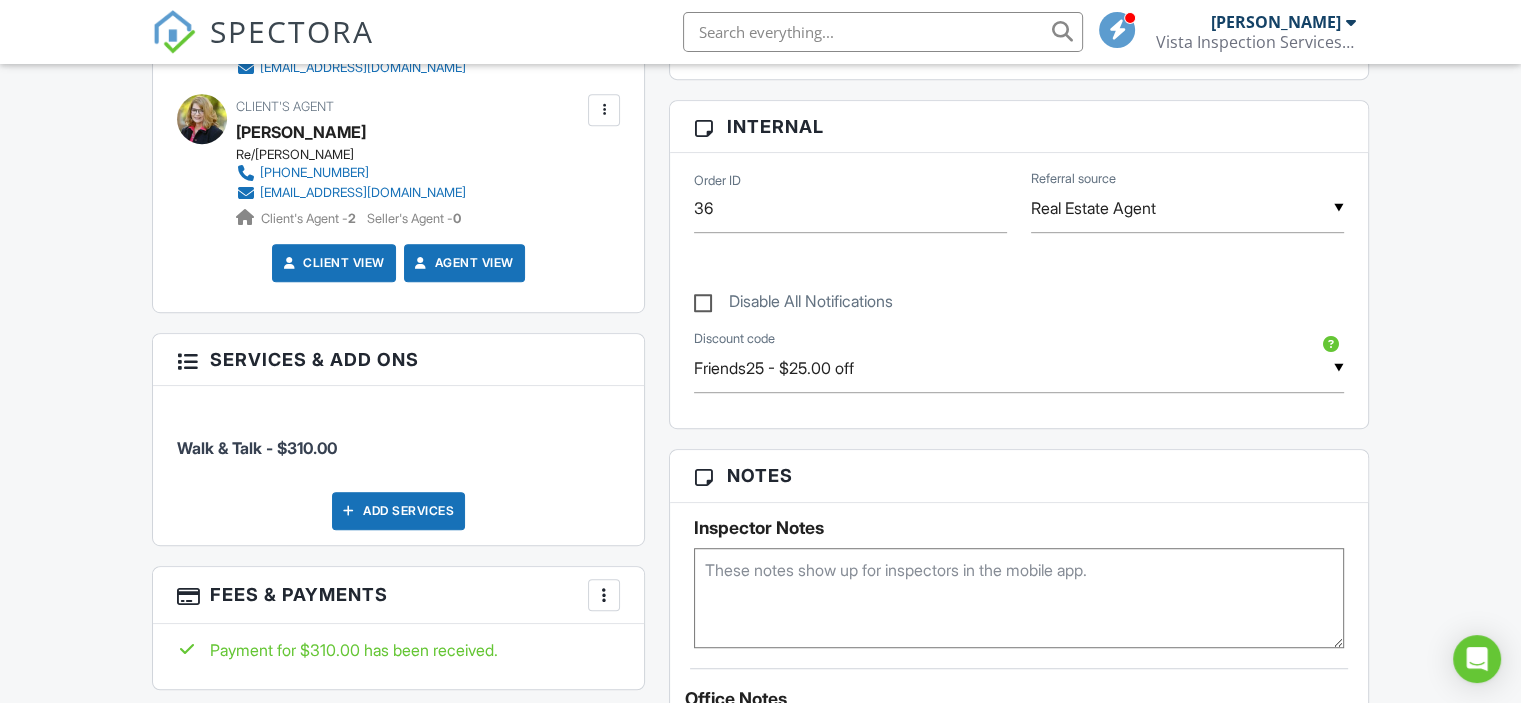 click on "Disable All Notifications" at bounding box center [700, 291] 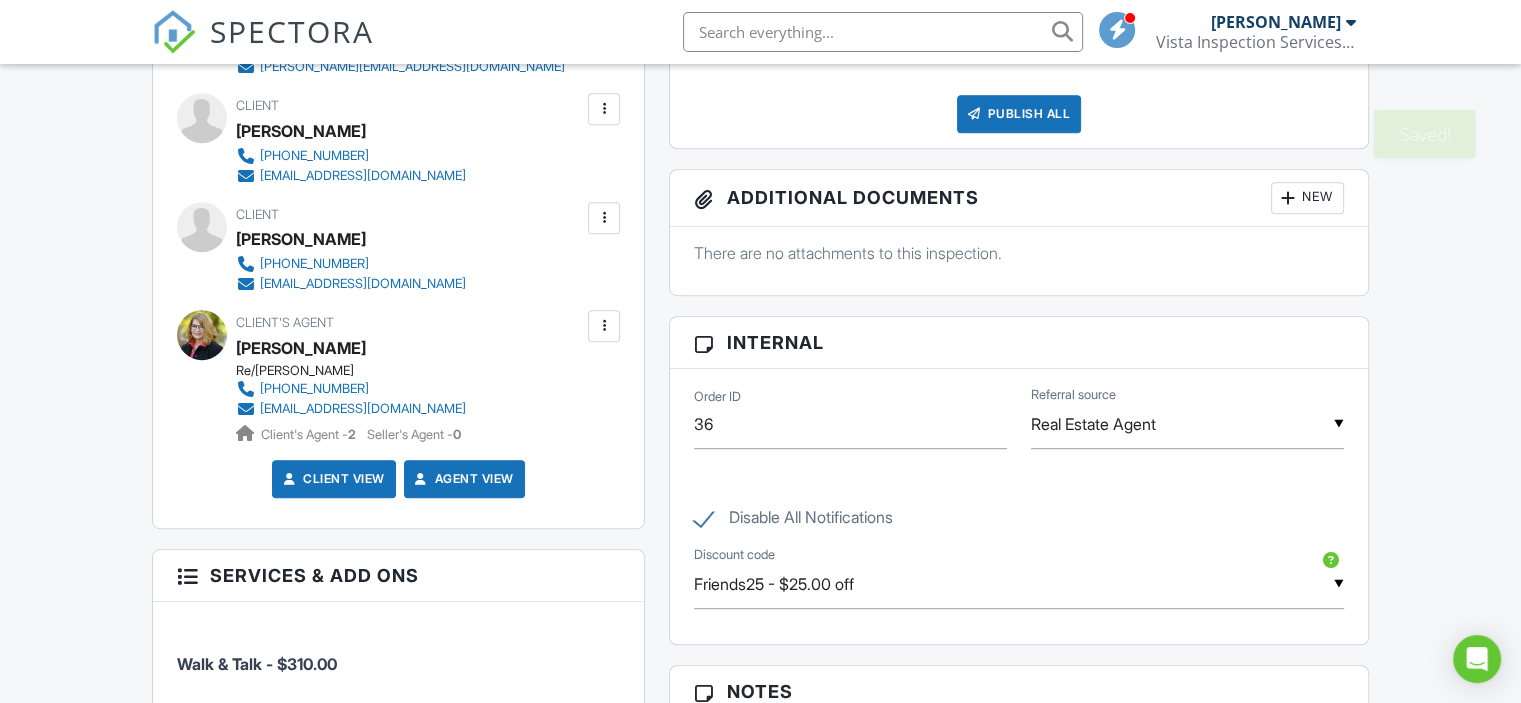 scroll, scrollTop: 1315, scrollLeft: 0, axis: vertical 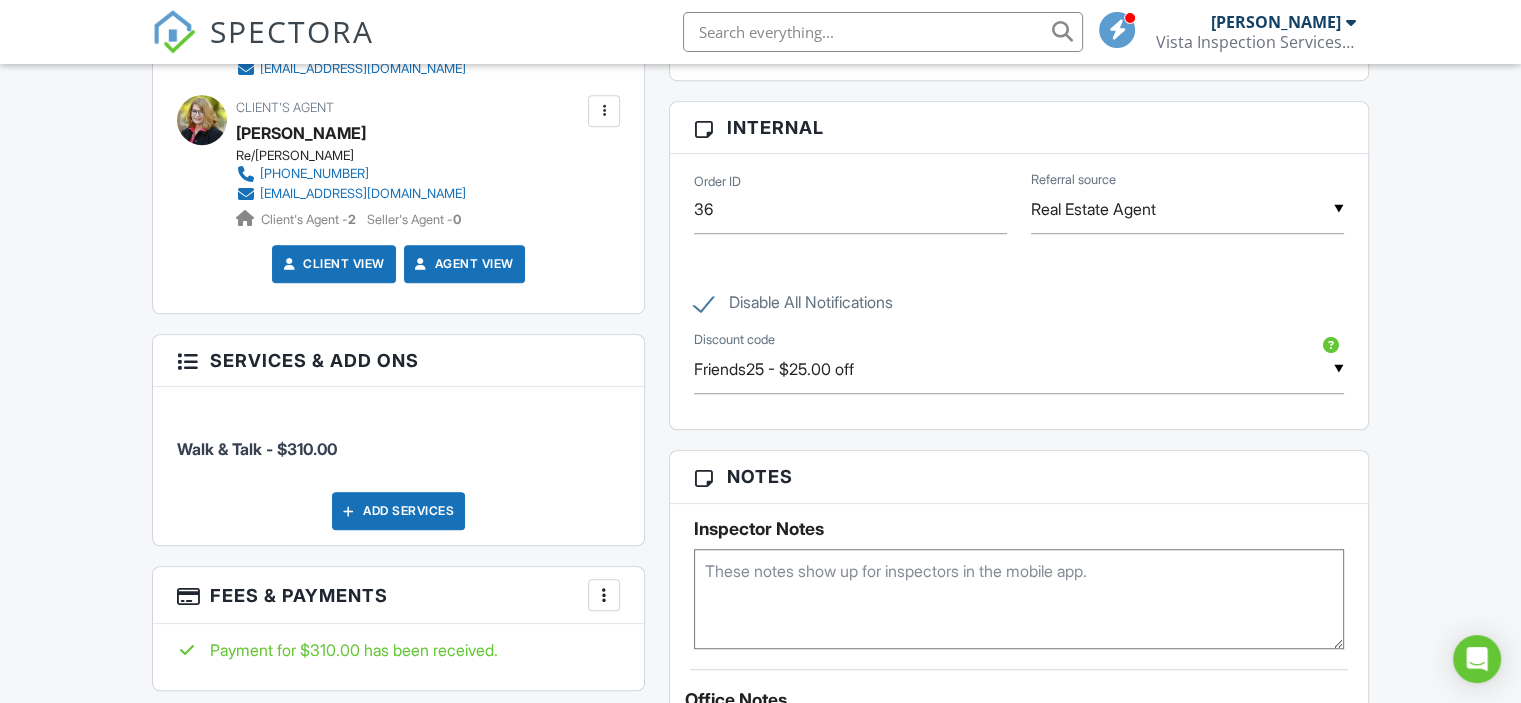 click on "Disable All Notifications" at bounding box center (793, 305) 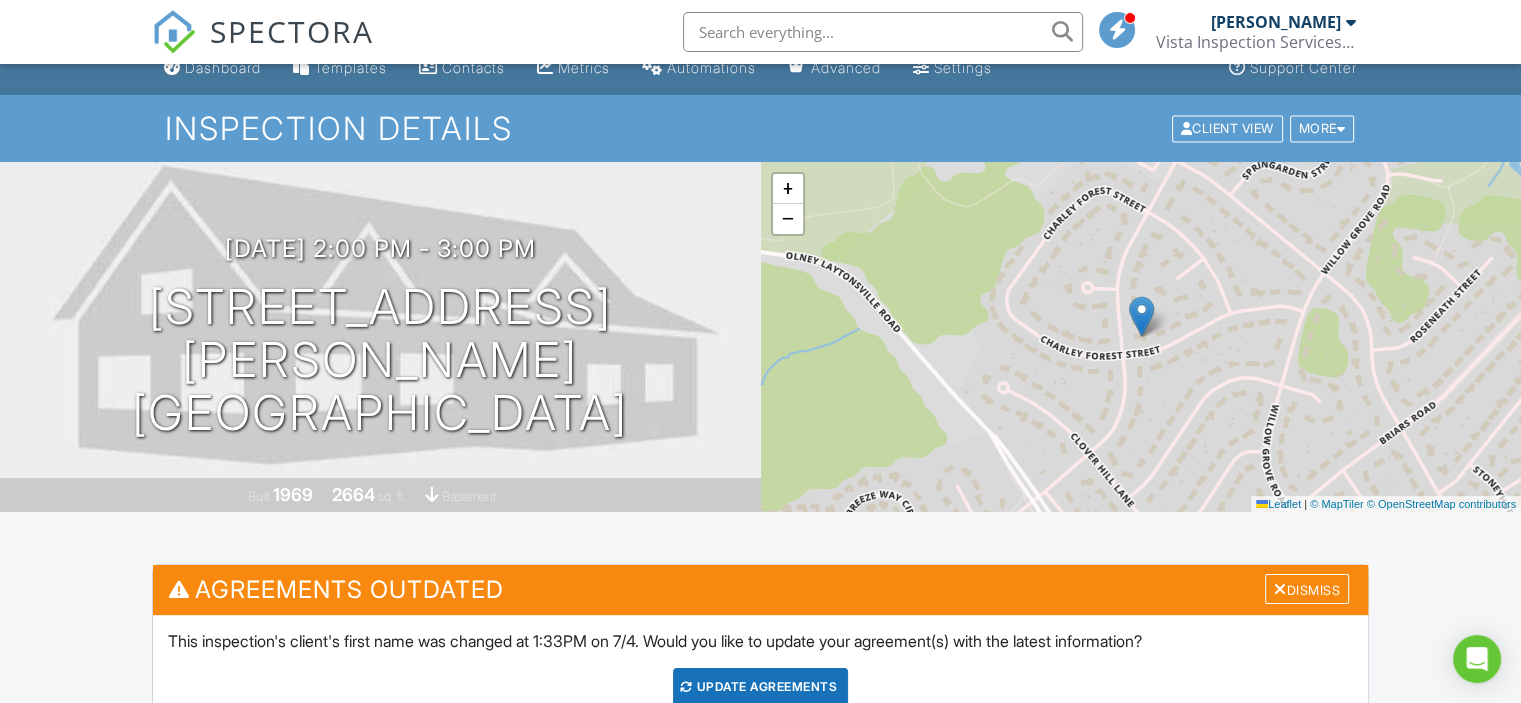 scroll, scrollTop: 0, scrollLeft: 0, axis: both 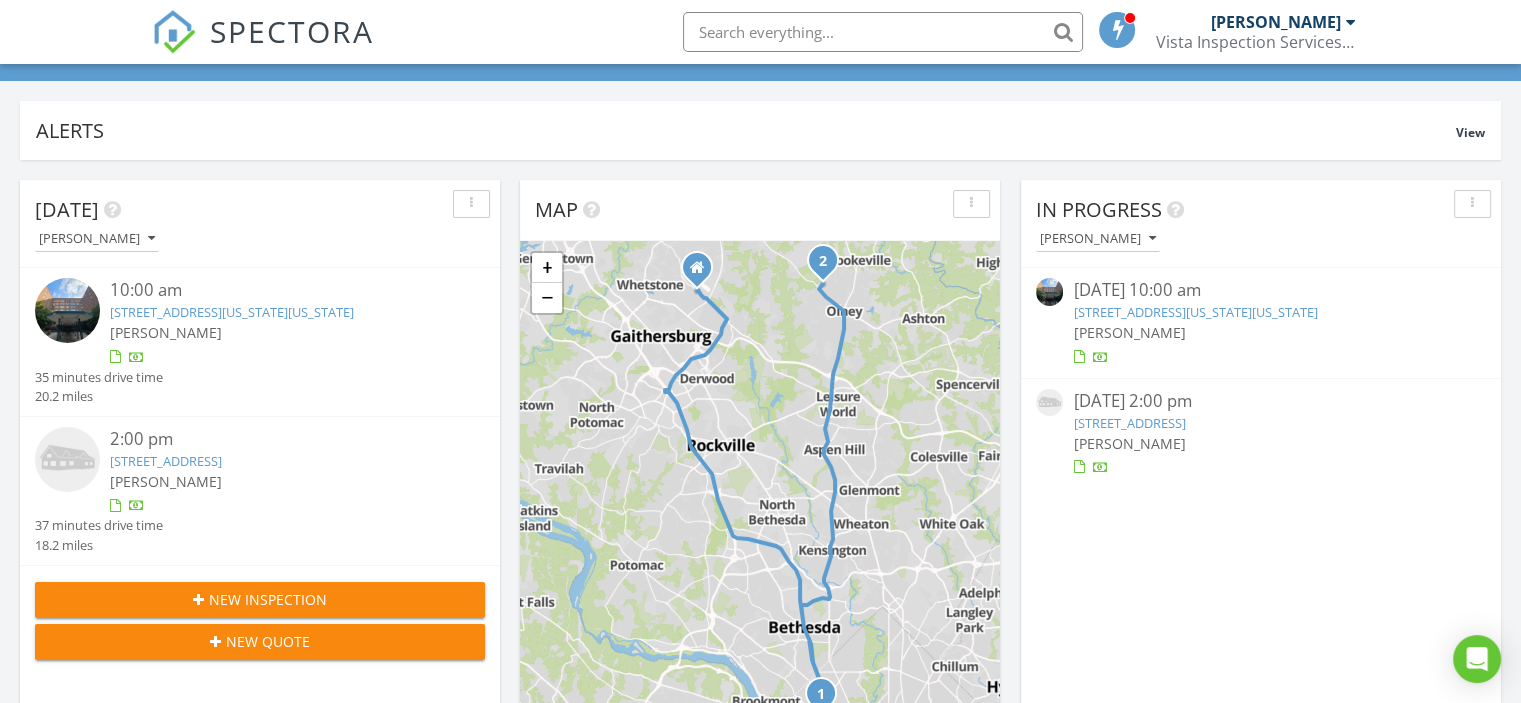 click on "4117 Charley Forest St, Olney, MD 20832" at bounding box center [166, 461] 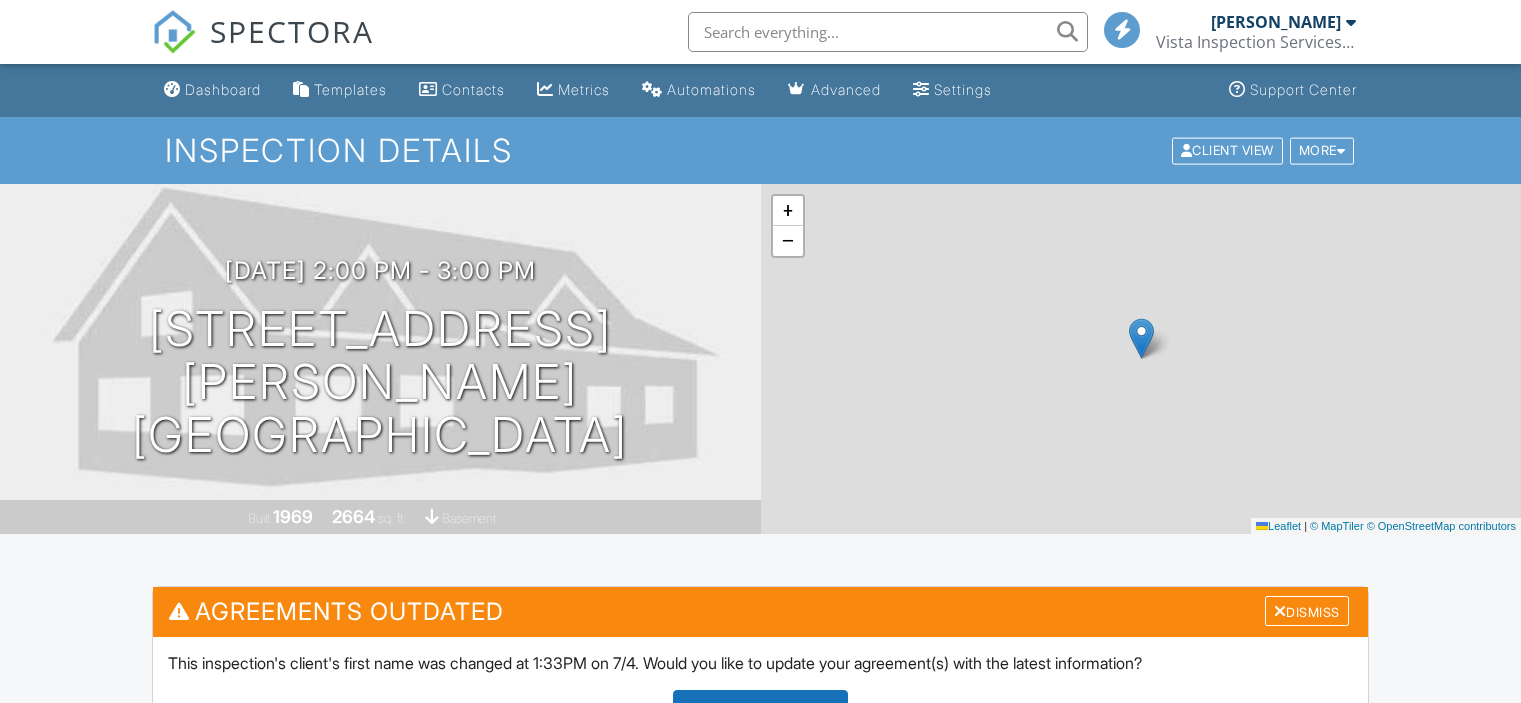 scroll, scrollTop: 0, scrollLeft: 0, axis: both 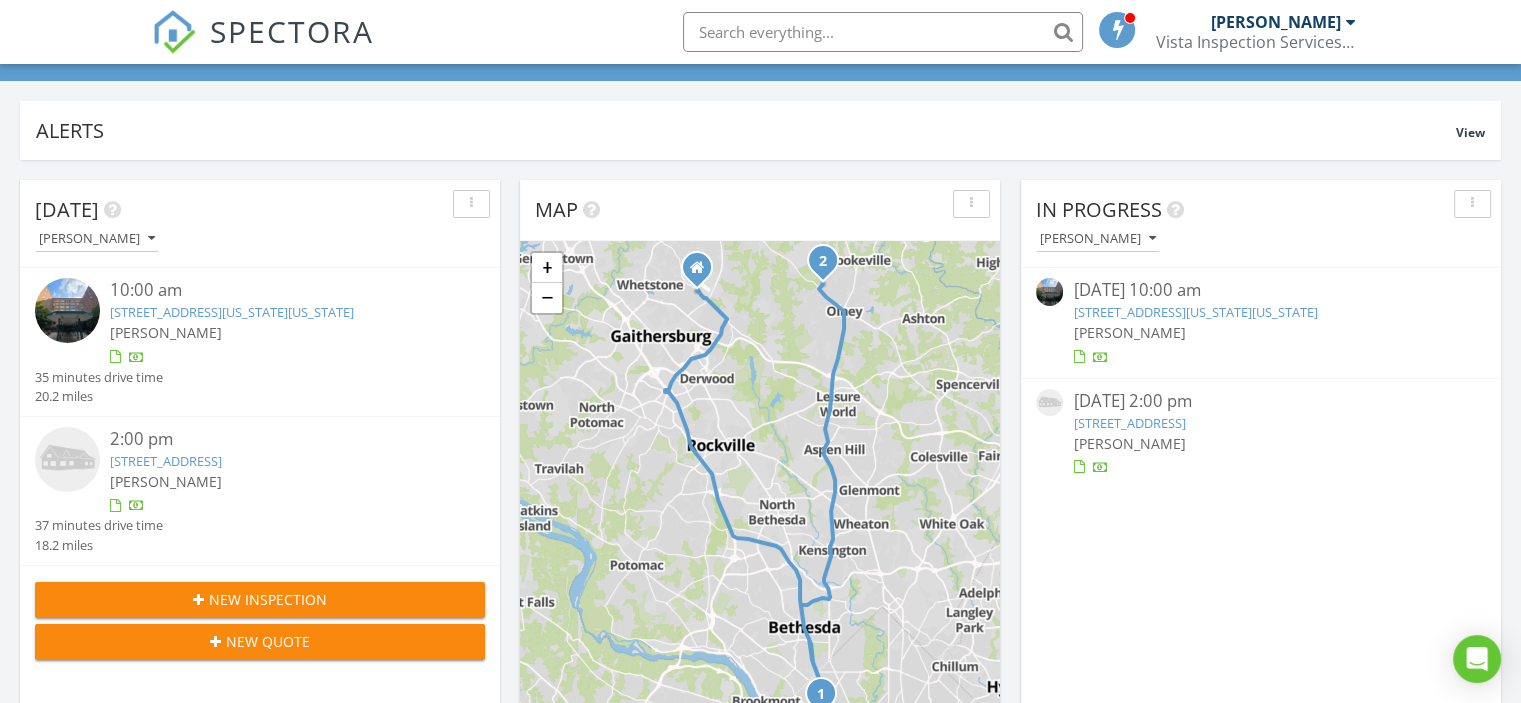 click on "4117 Charley Forest St, Olney, MD 20832" at bounding box center [1129, 423] 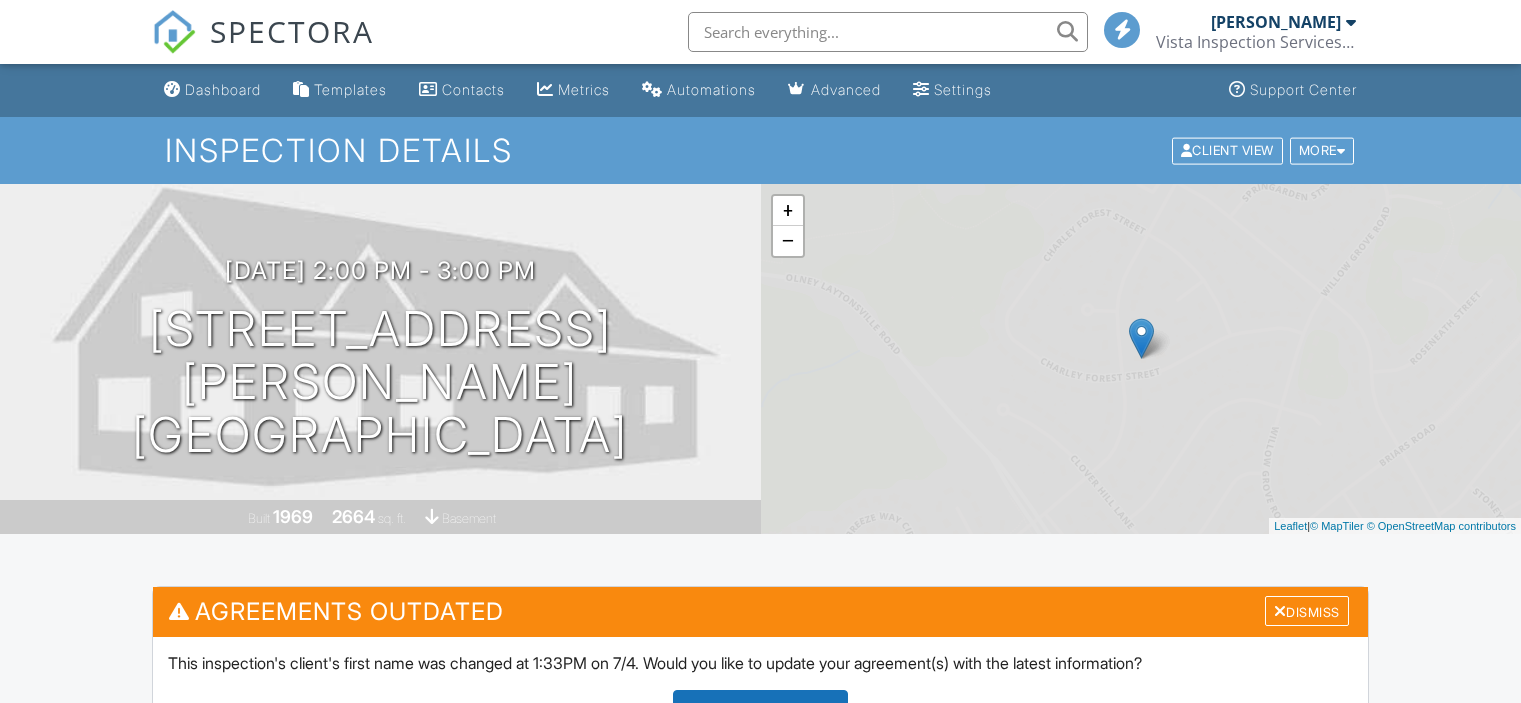 scroll, scrollTop: 300, scrollLeft: 0, axis: vertical 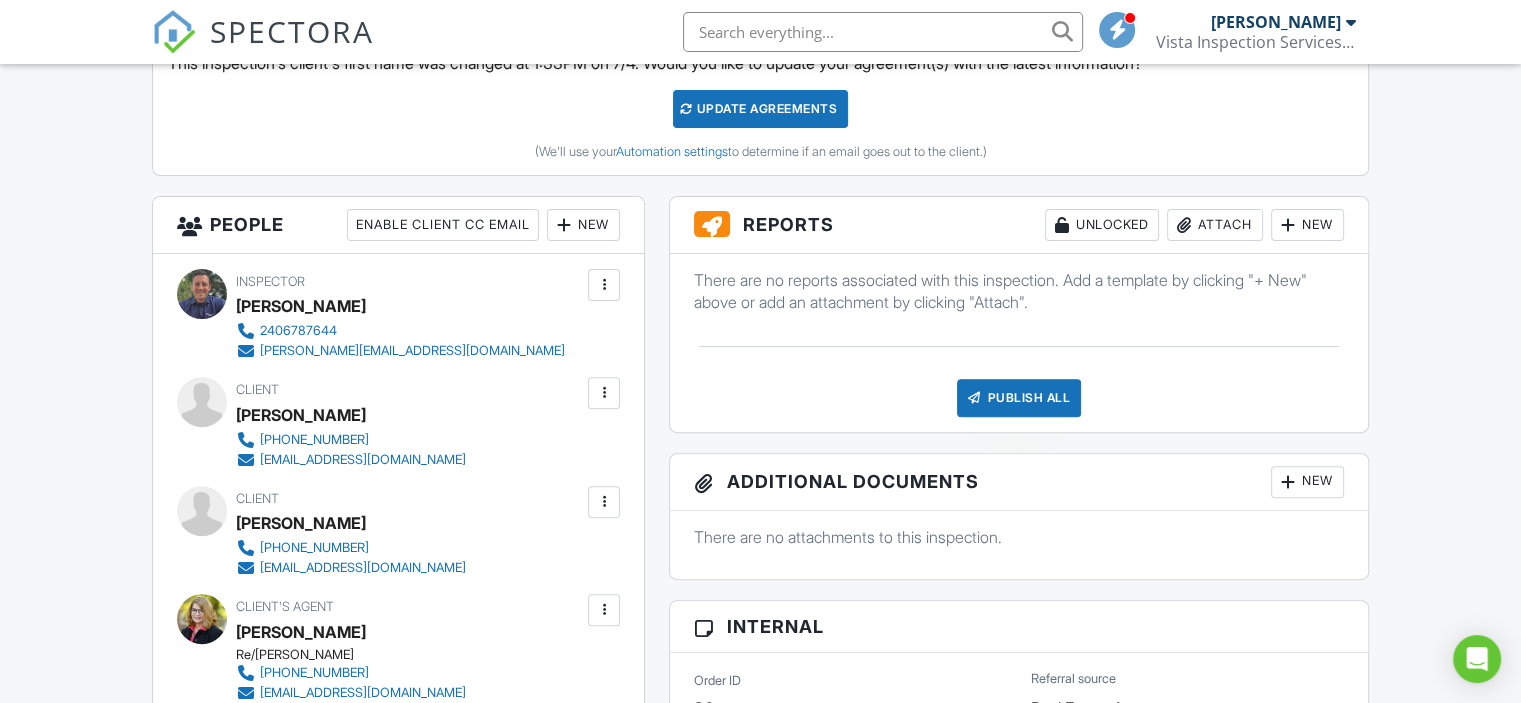 click on "Publish All" at bounding box center [1019, 398] 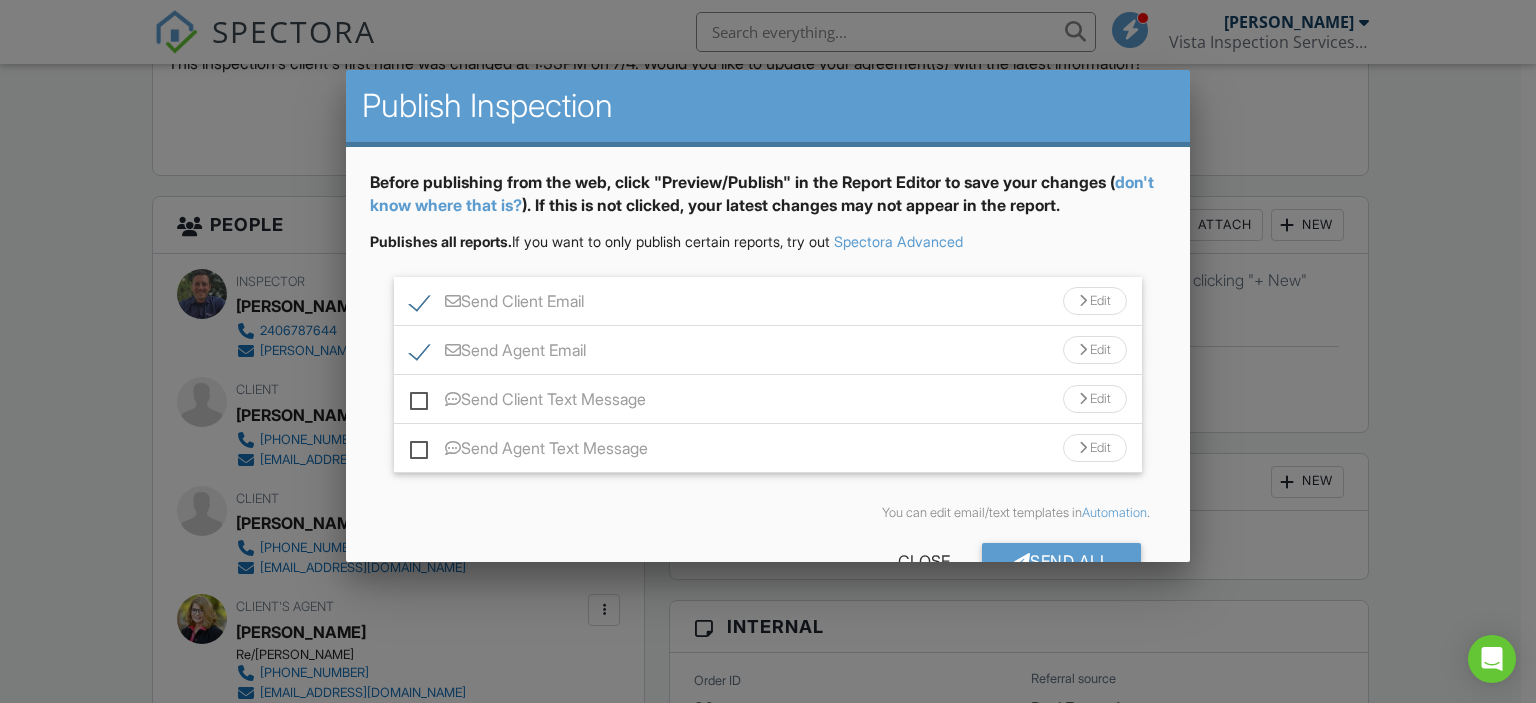 click on "Send Agent Email" at bounding box center [498, 353] 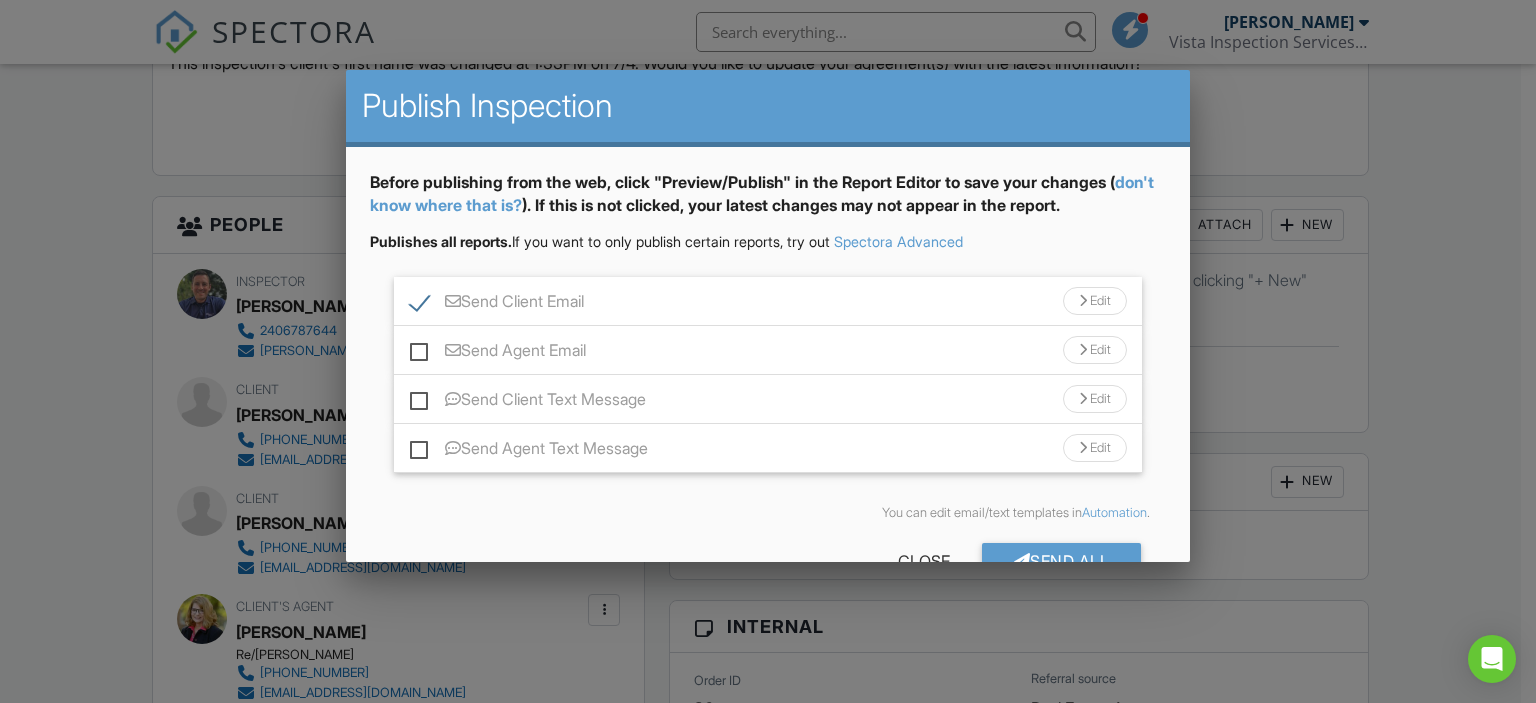 click on "Send Client Email" at bounding box center [497, 304] 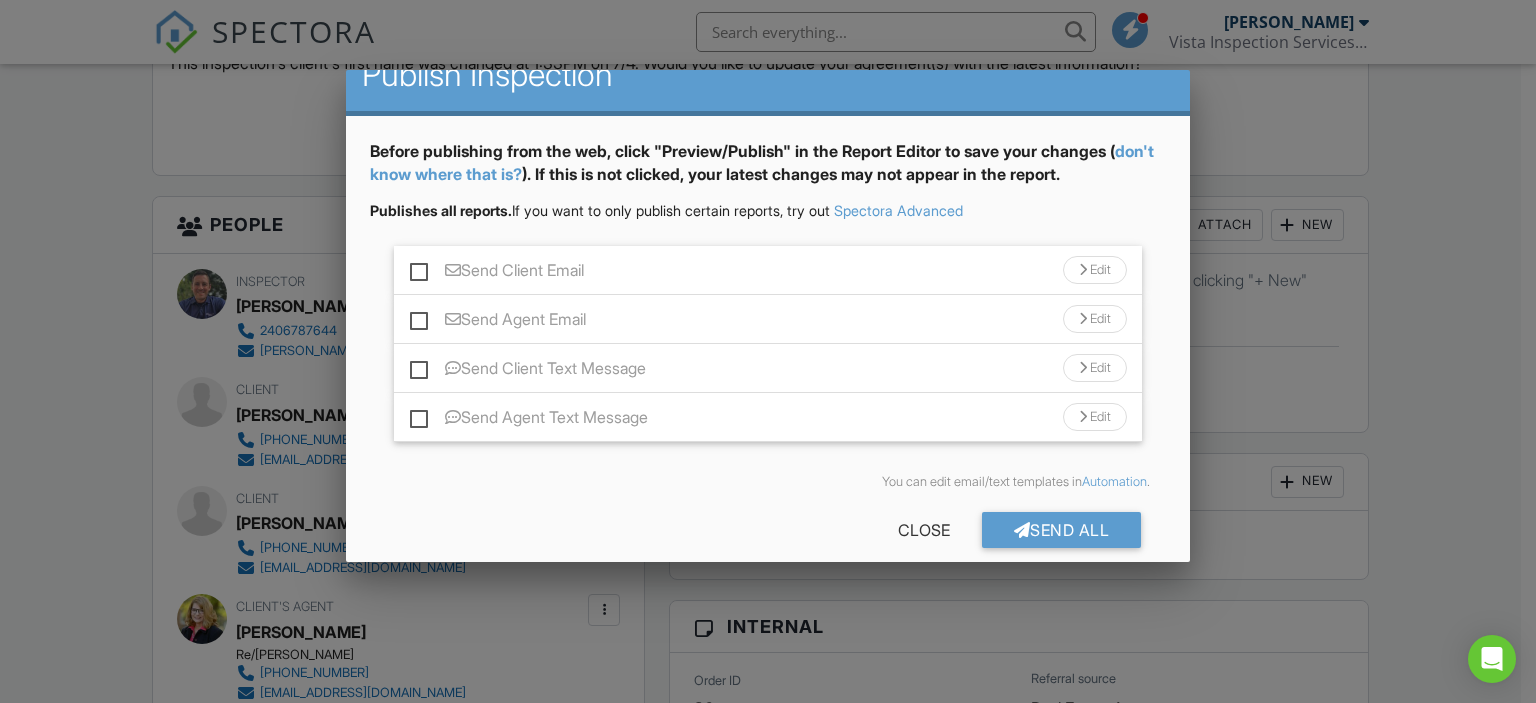 scroll, scrollTop: 53, scrollLeft: 0, axis: vertical 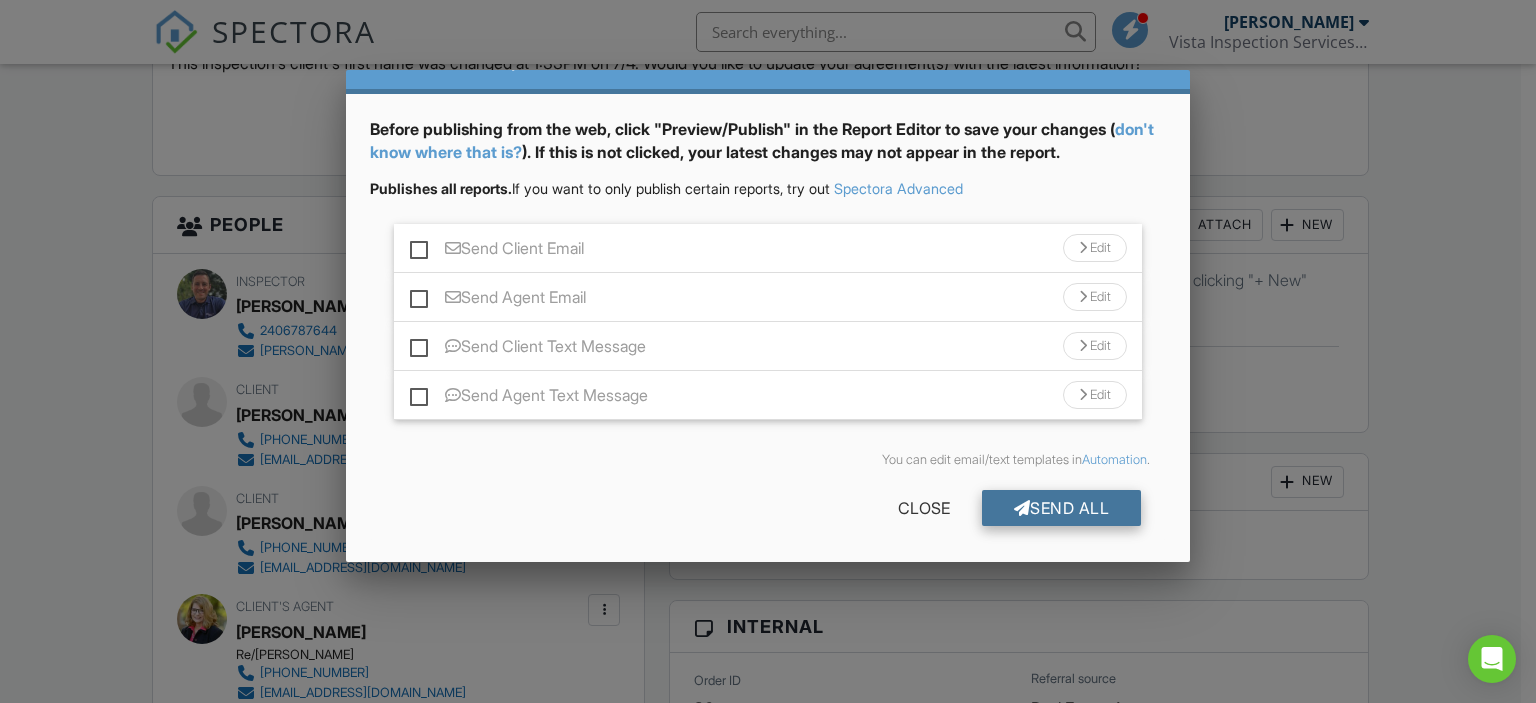 click on "Send All" at bounding box center (1062, 508) 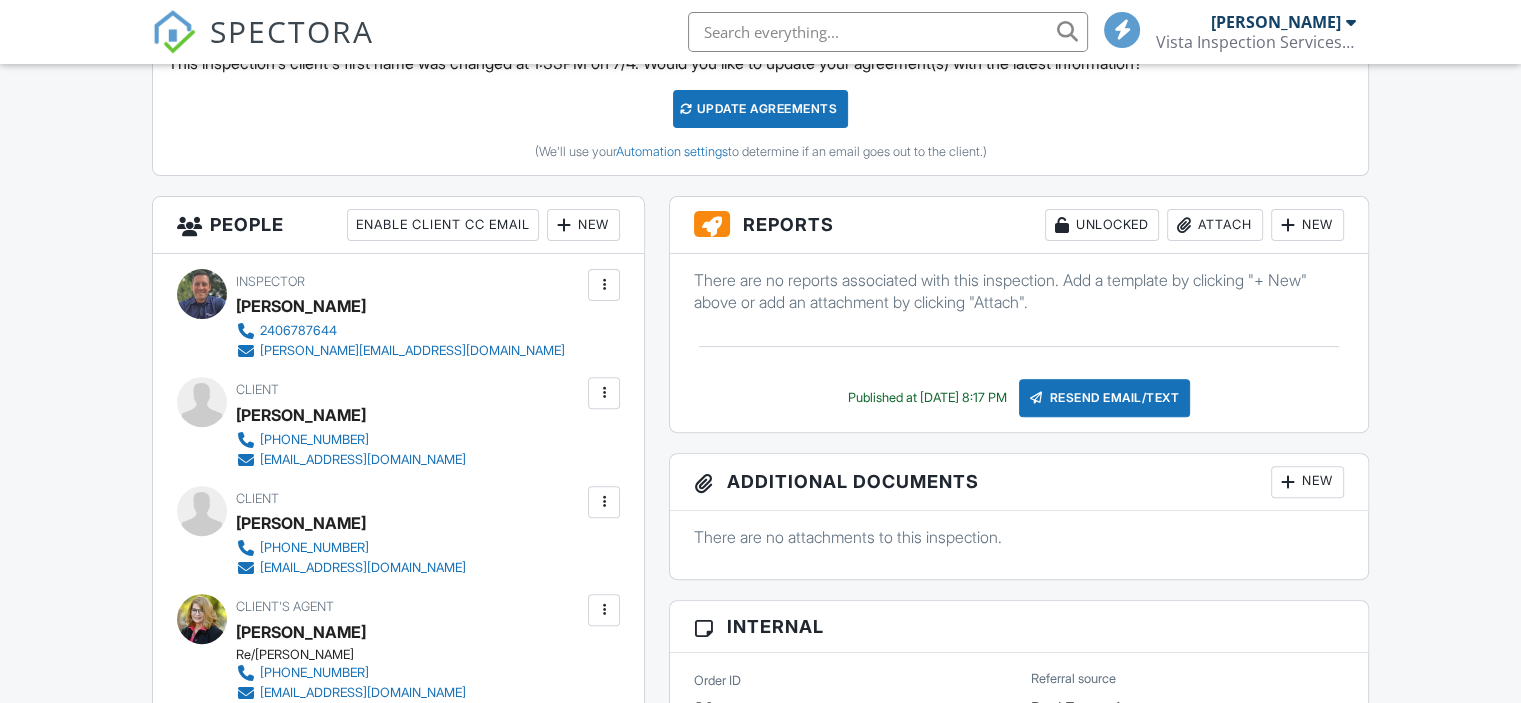 scroll, scrollTop: 600, scrollLeft: 0, axis: vertical 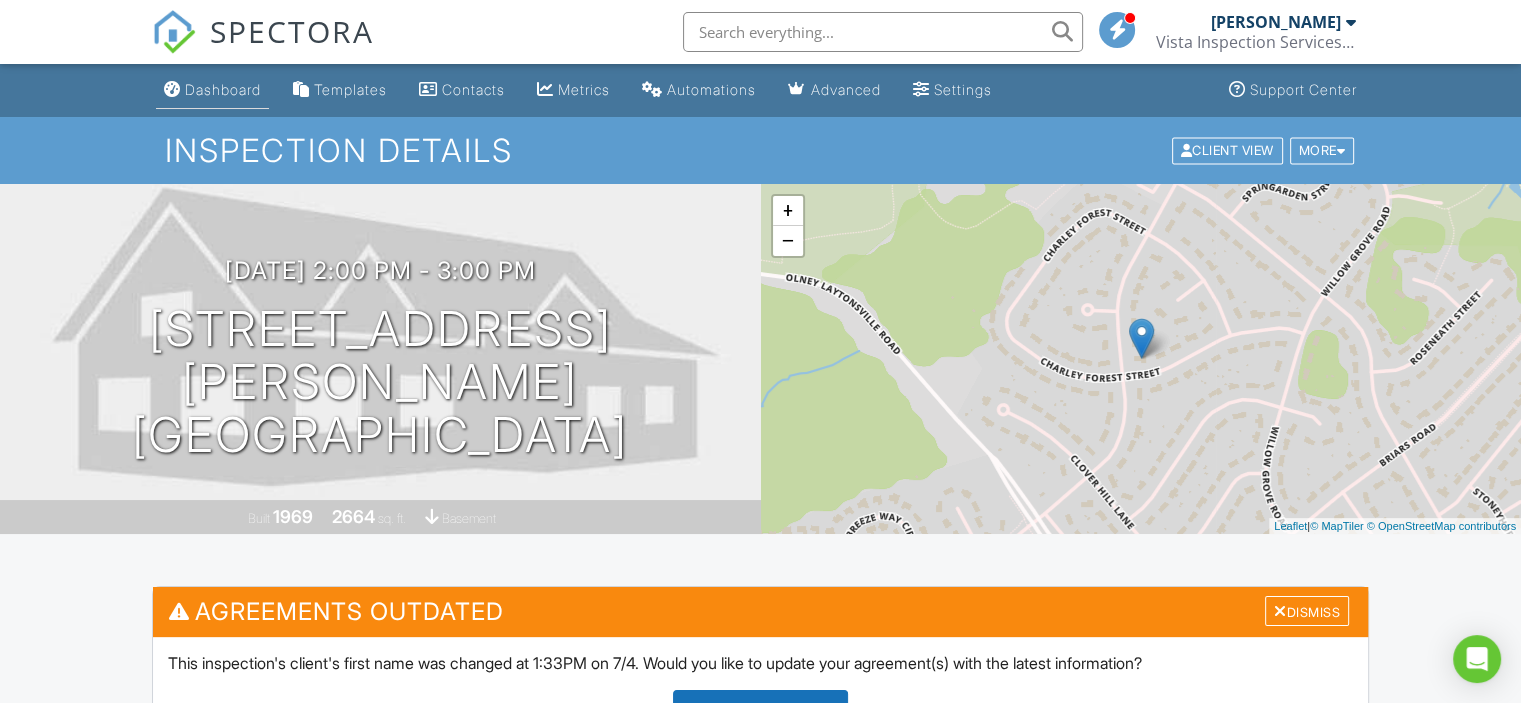 click on "Dashboard" at bounding box center [223, 89] 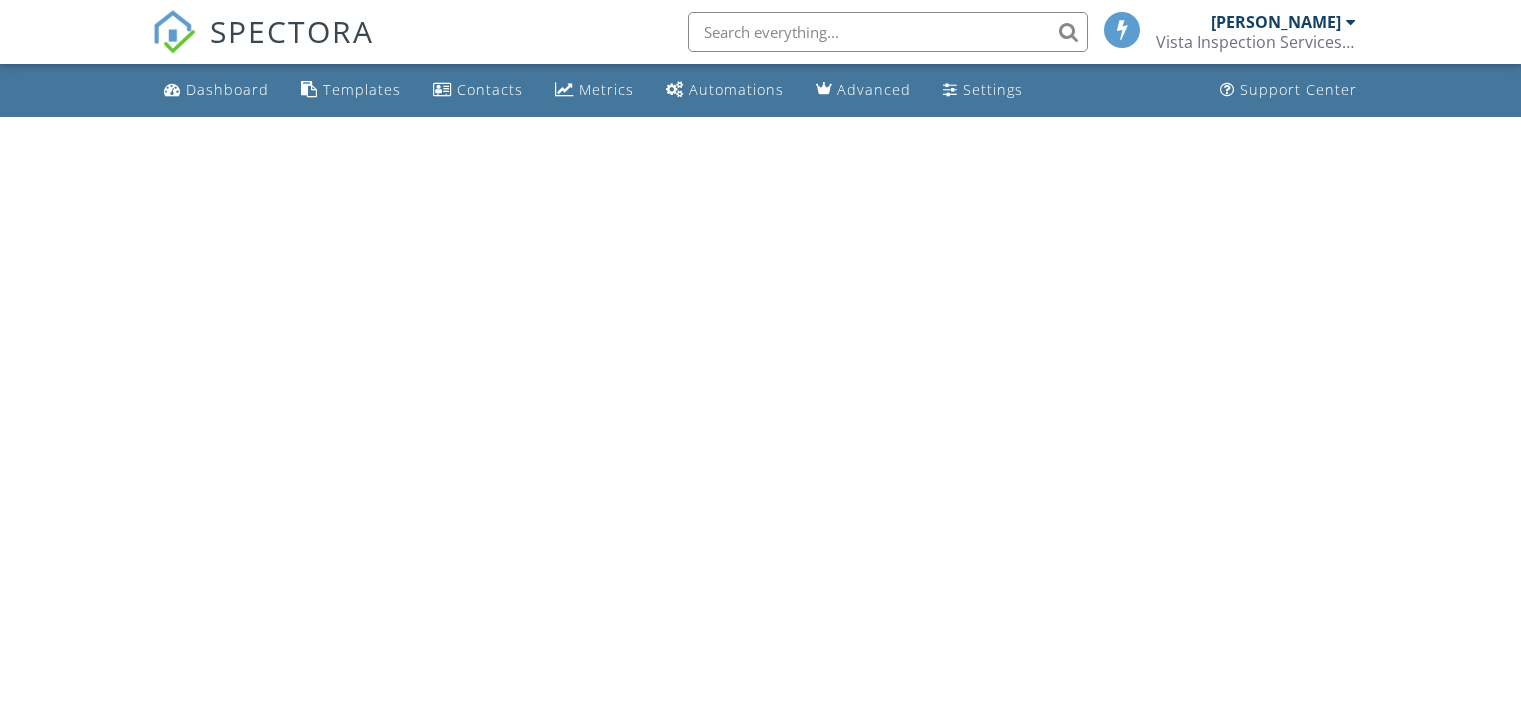 scroll, scrollTop: 0, scrollLeft: 0, axis: both 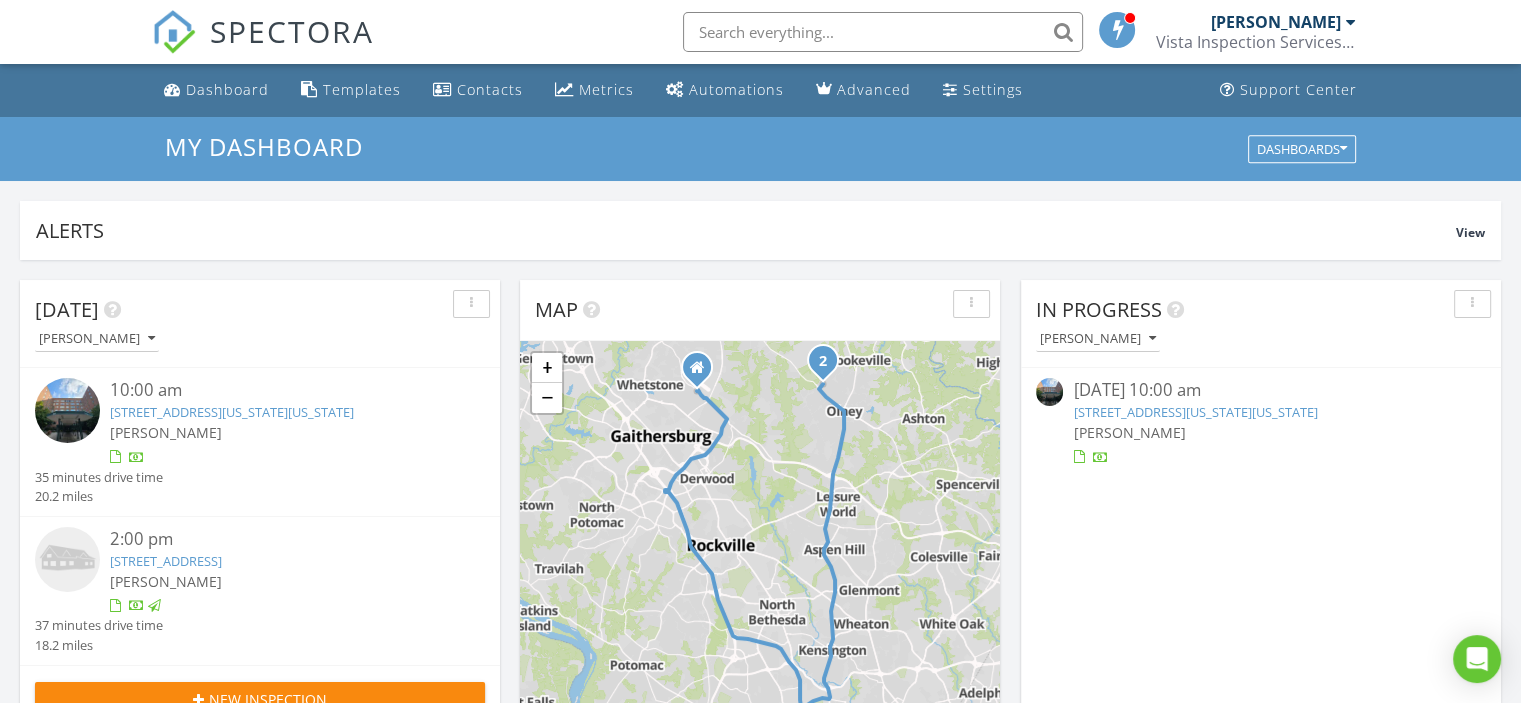 click on "4301 Massachusetts Ave NW A212, Washington, DC 20016" at bounding box center (1195, 412) 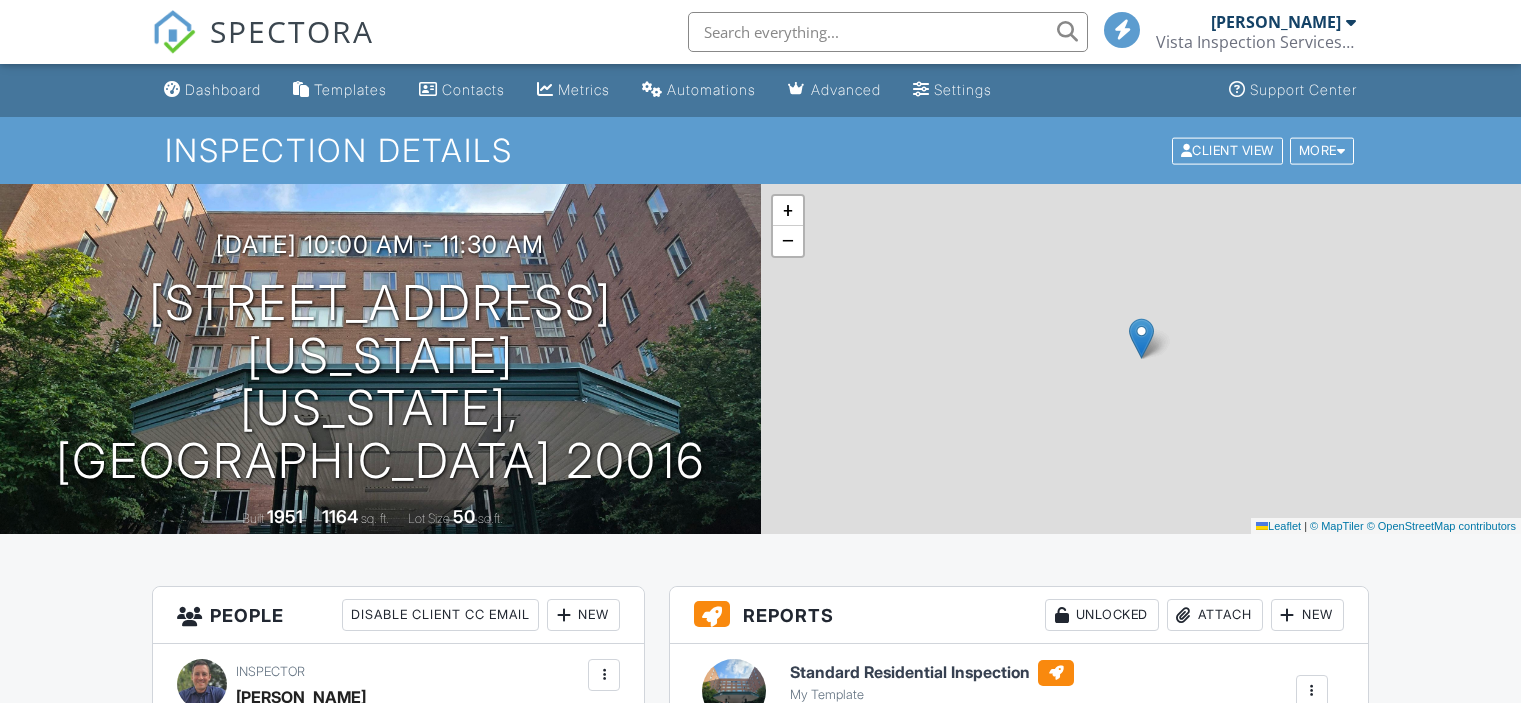 scroll, scrollTop: 0, scrollLeft: 0, axis: both 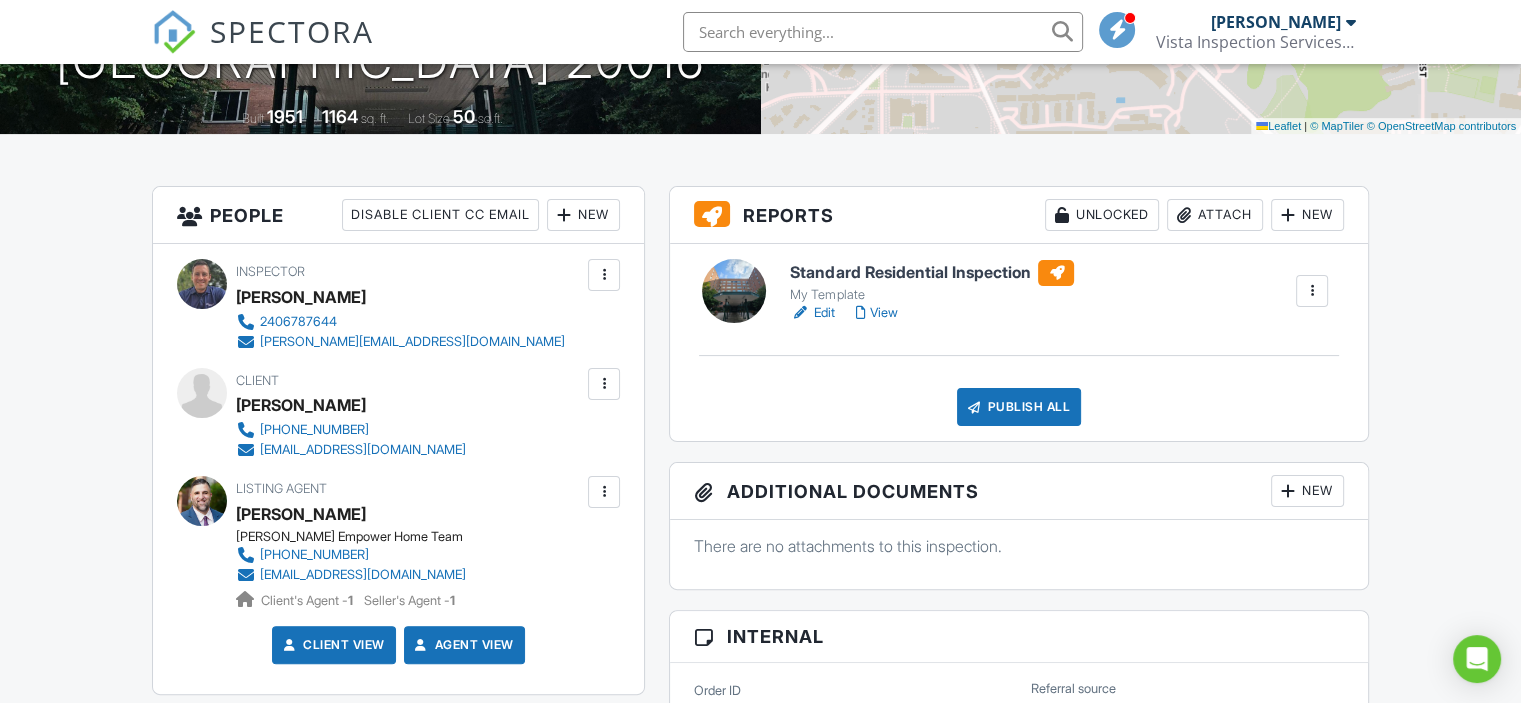 click on "Edit" at bounding box center (812, 313) 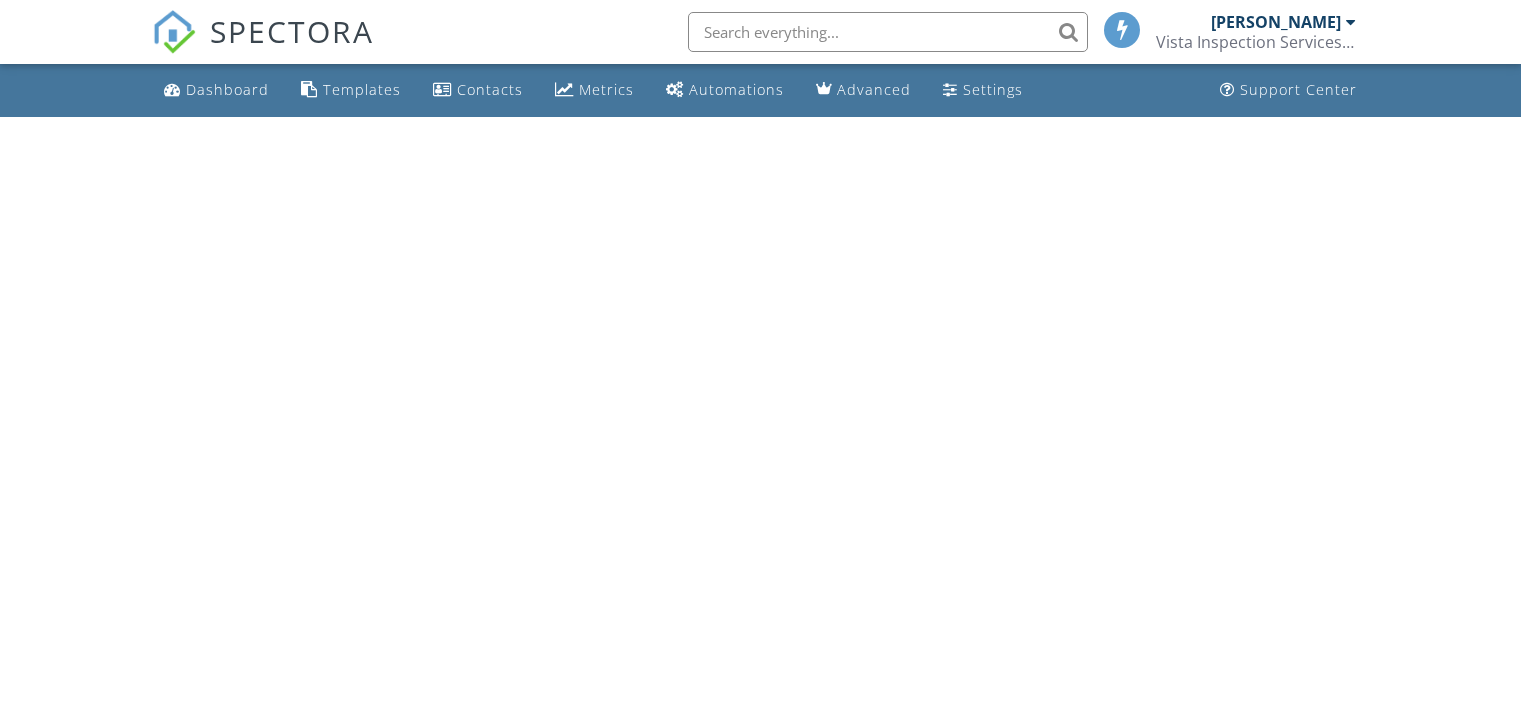 scroll, scrollTop: 0, scrollLeft: 0, axis: both 